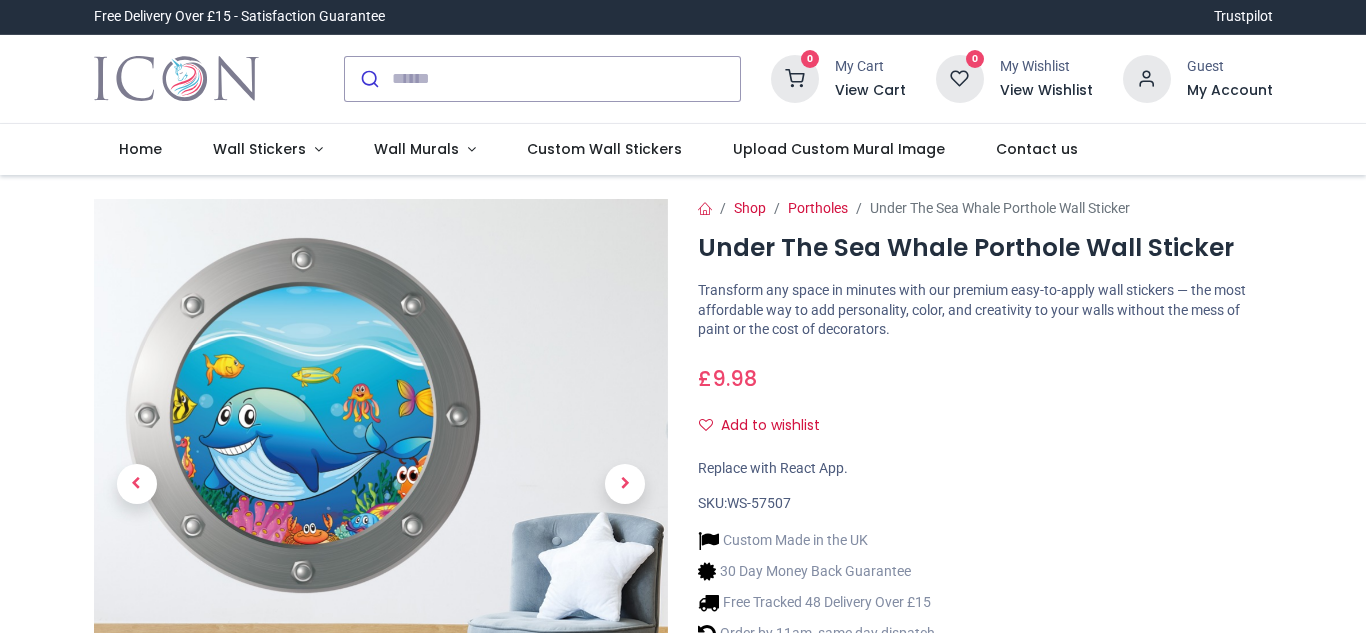 scroll, scrollTop: 0, scrollLeft: 0, axis: both 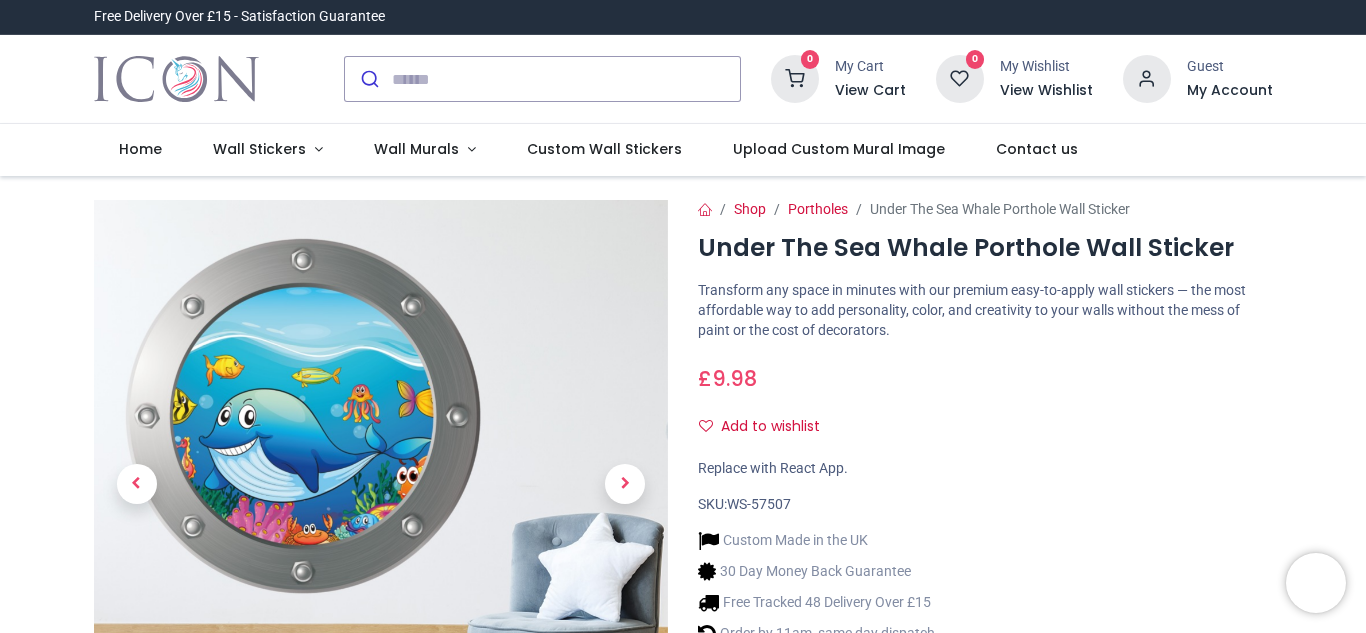 click on "£  9.98
9.98
GBP
£  9.98
£  9.98
Not Available For Sale
Size
30cm (W) x 30cm (H) : XS
Flipped" at bounding box center [985, 399] 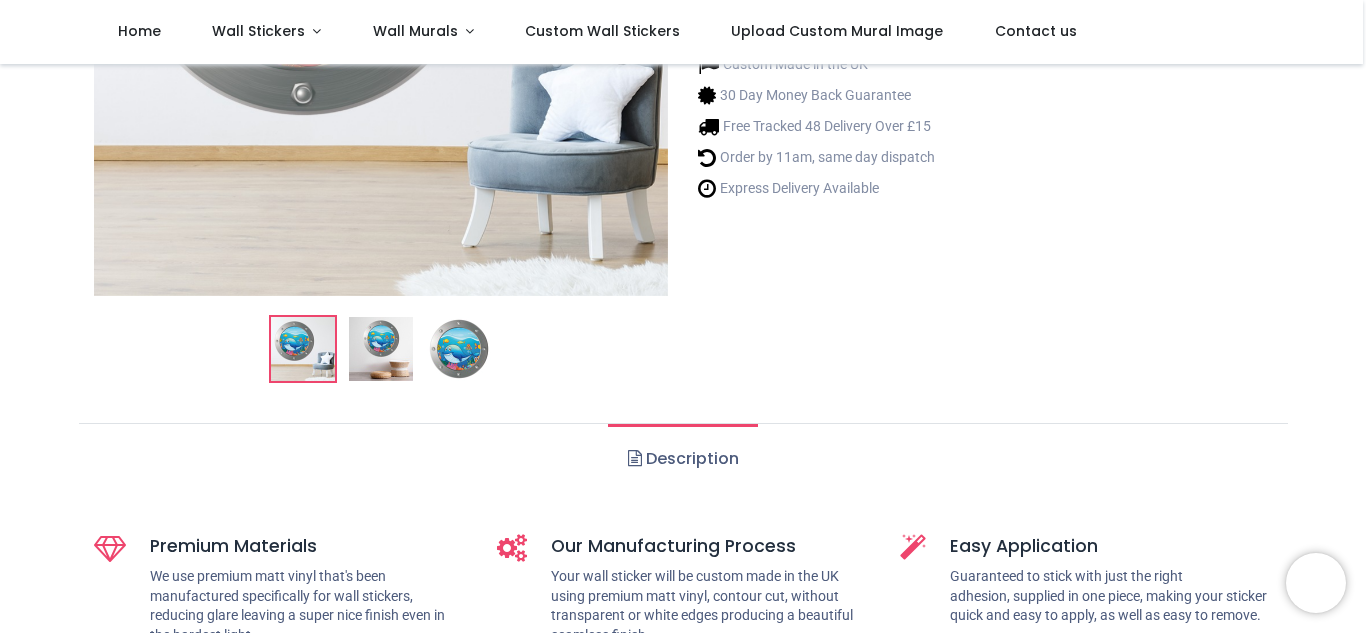 scroll, scrollTop: 340, scrollLeft: 0, axis: vertical 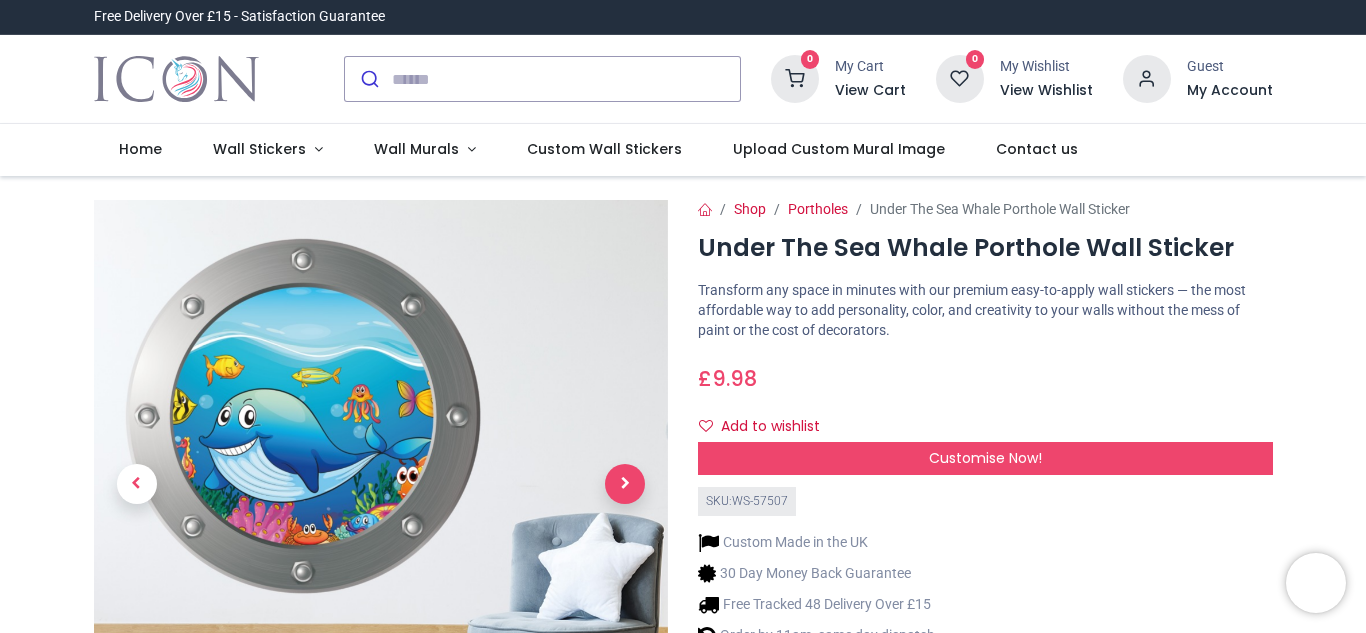 click at bounding box center [625, 484] 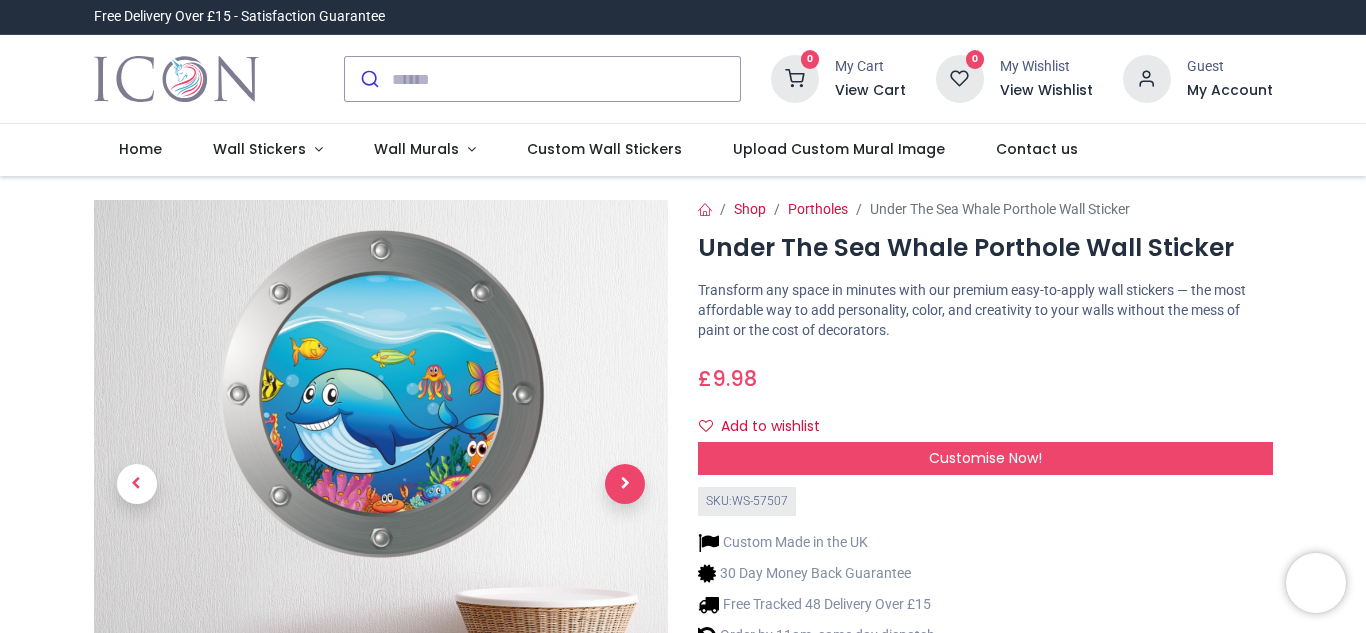 click at bounding box center [625, 484] 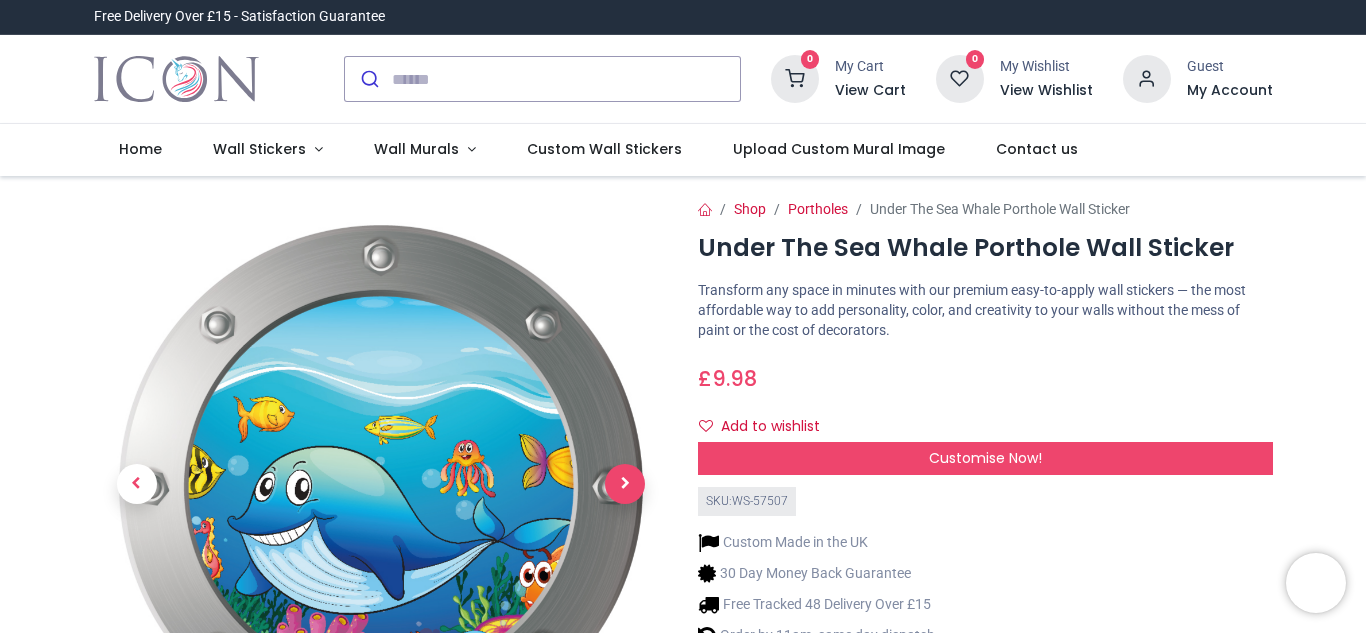 click at bounding box center [625, 484] 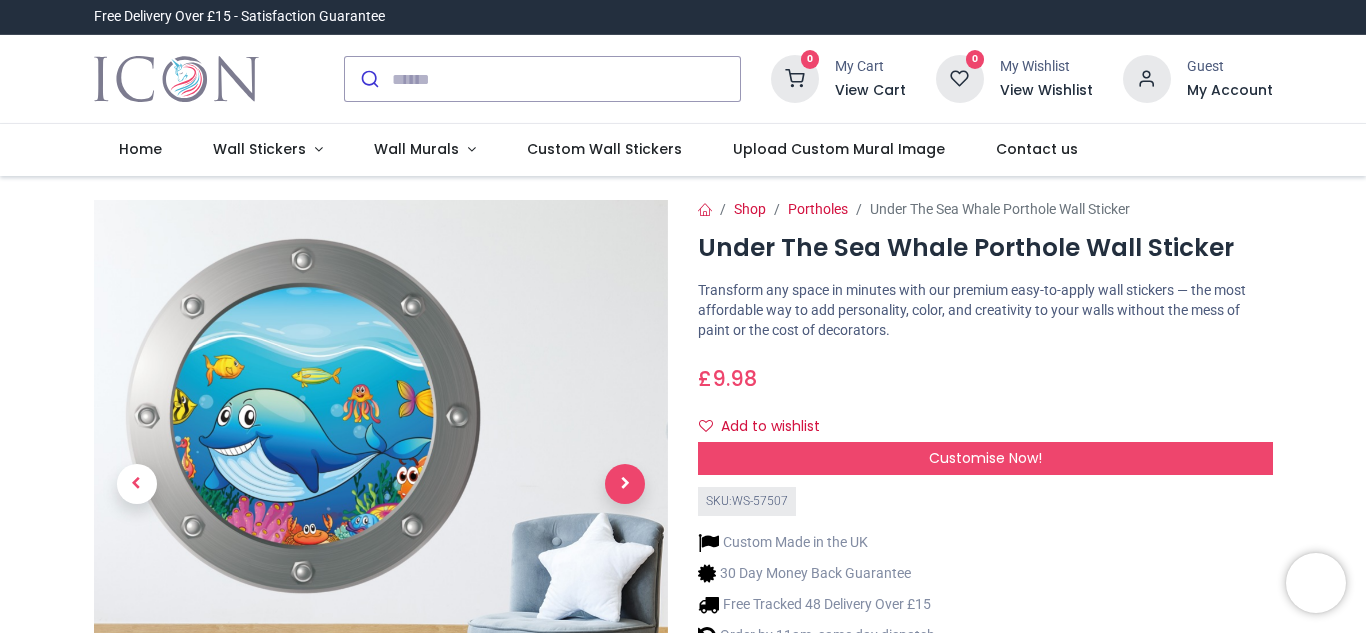 click at bounding box center [625, 484] 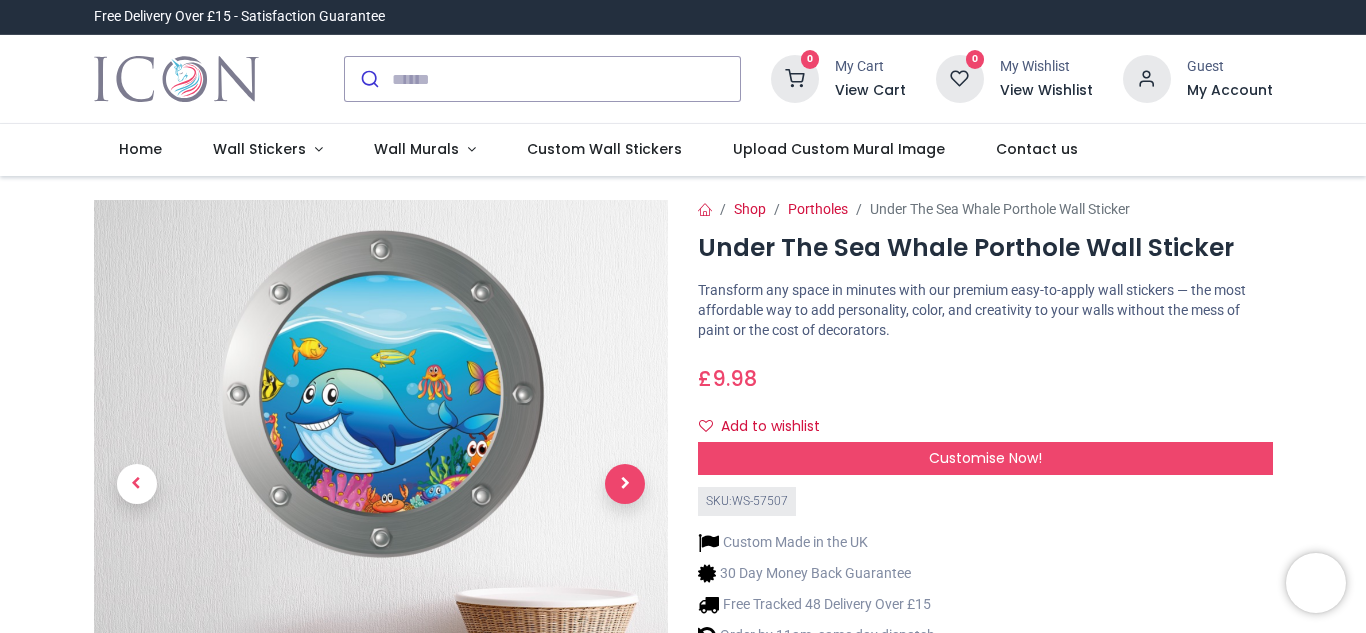 click at bounding box center [625, 484] 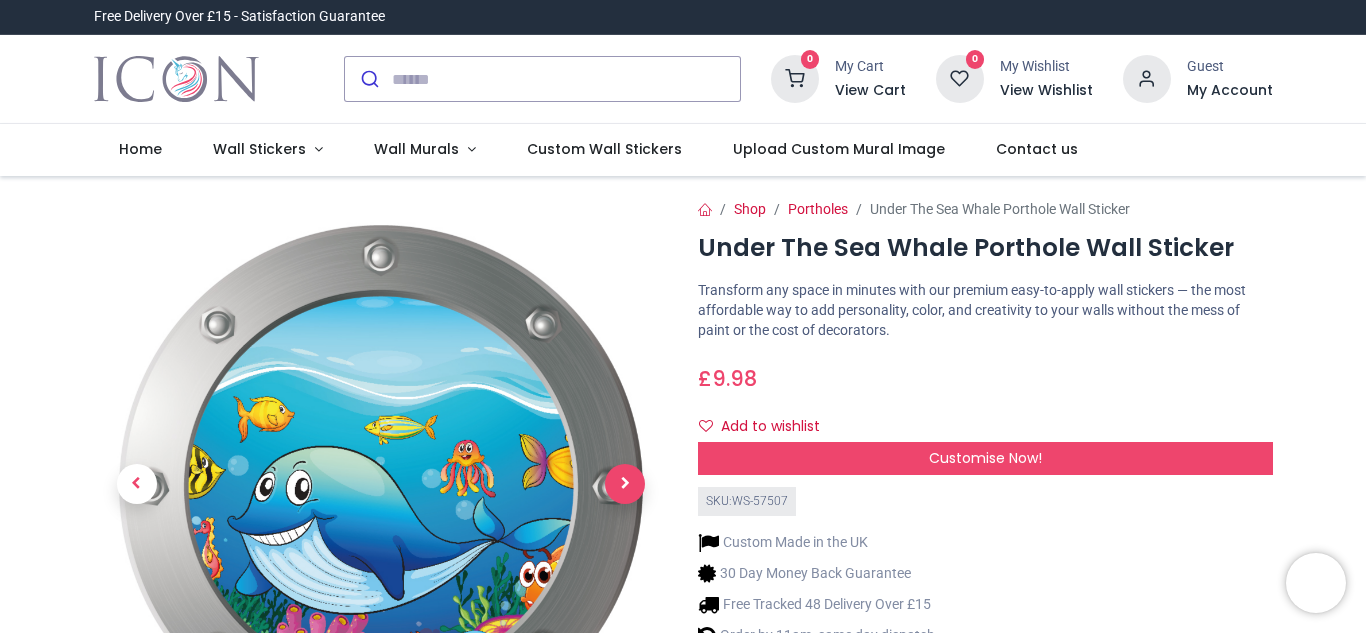 click at bounding box center [625, 484] 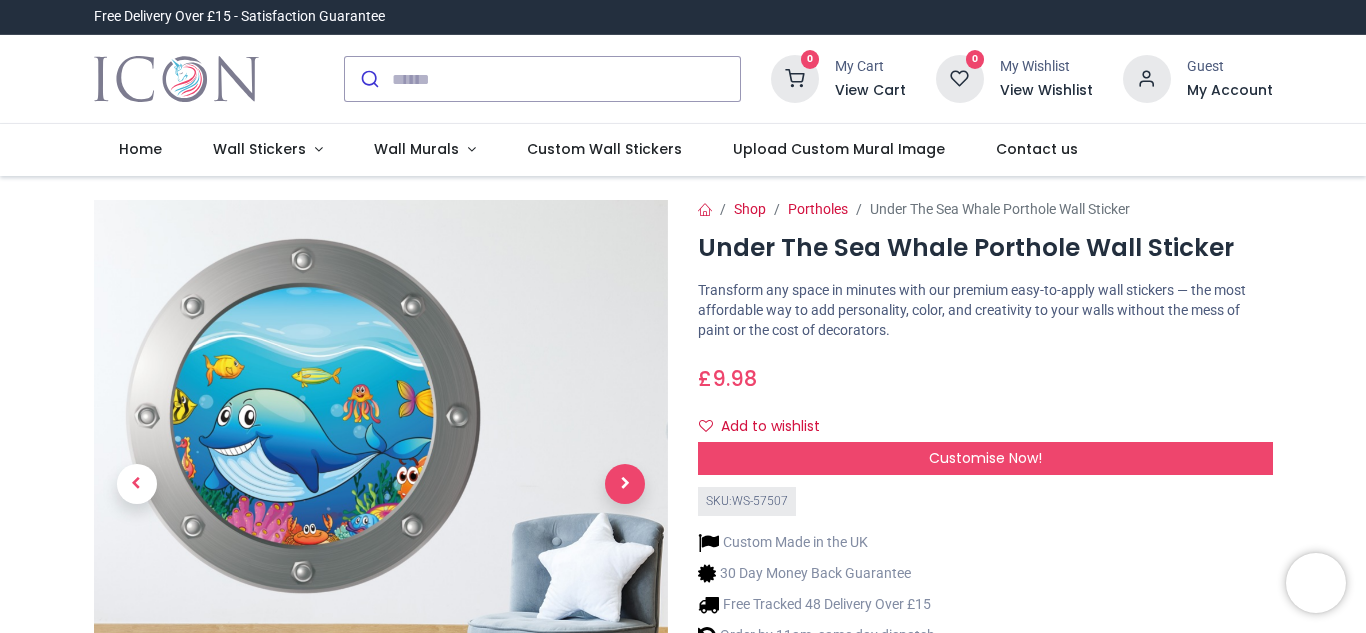 click at bounding box center [625, 484] 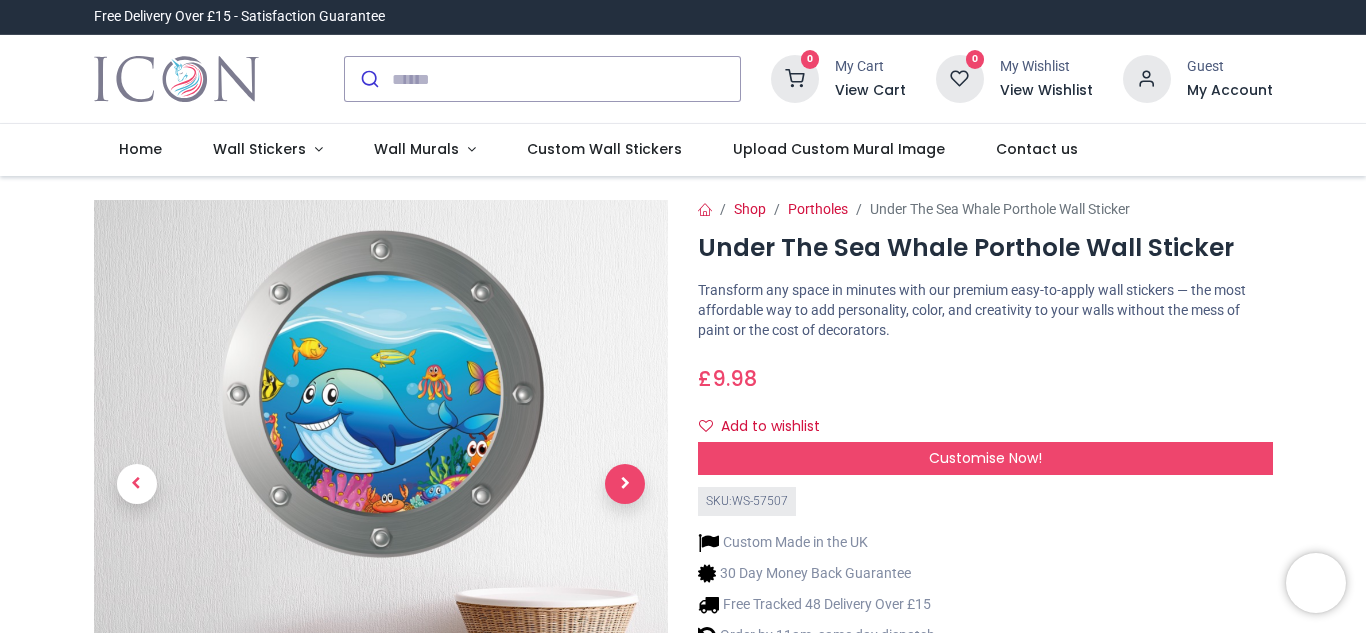 click at bounding box center [625, 484] 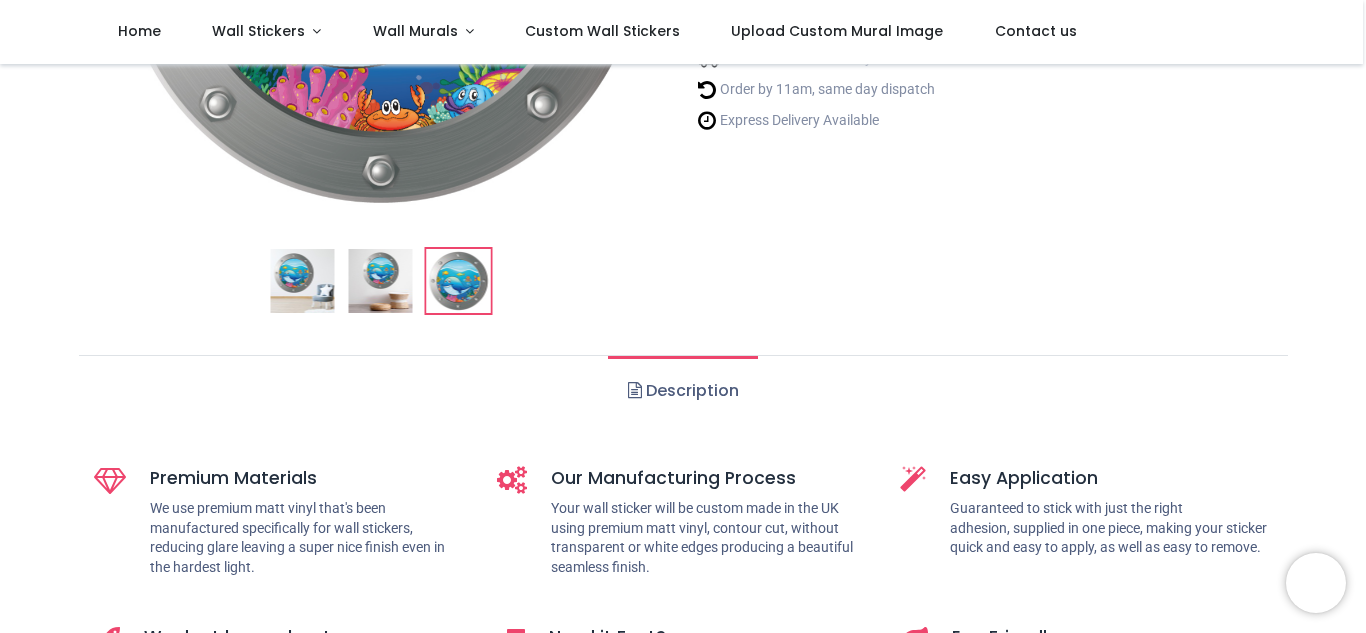 scroll, scrollTop: 440, scrollLeft: 0, axis: vertical 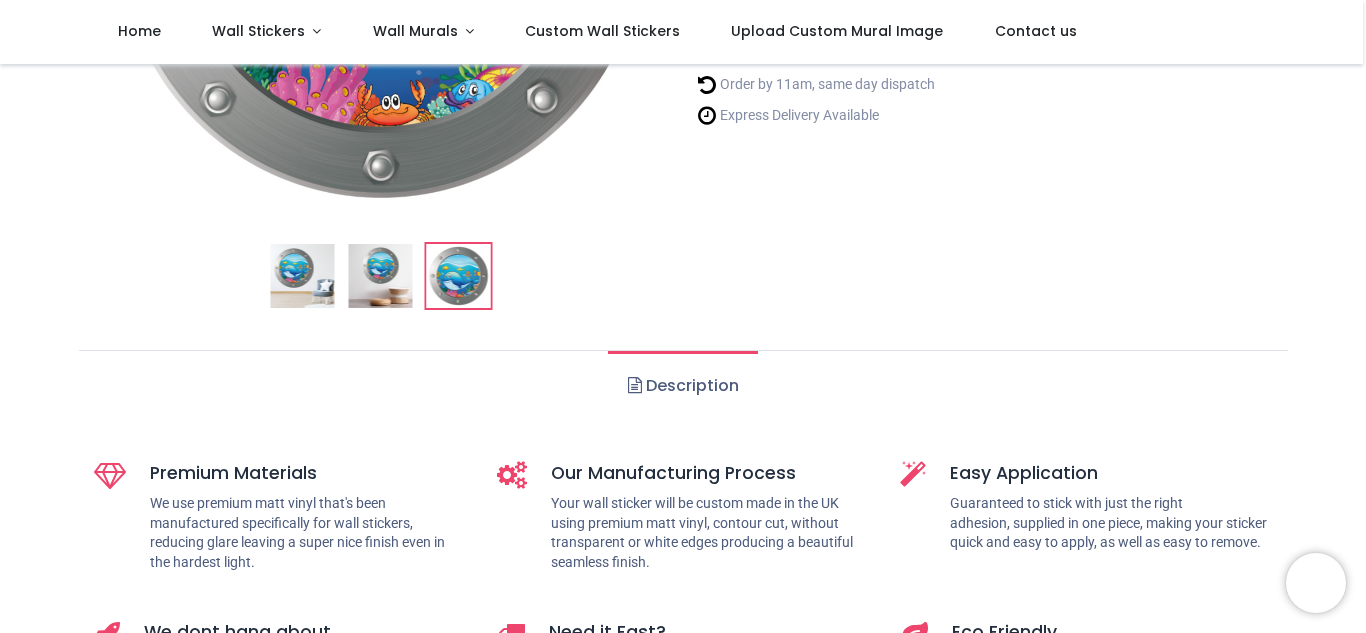 click on "Description" at bounding box center [682, 386] 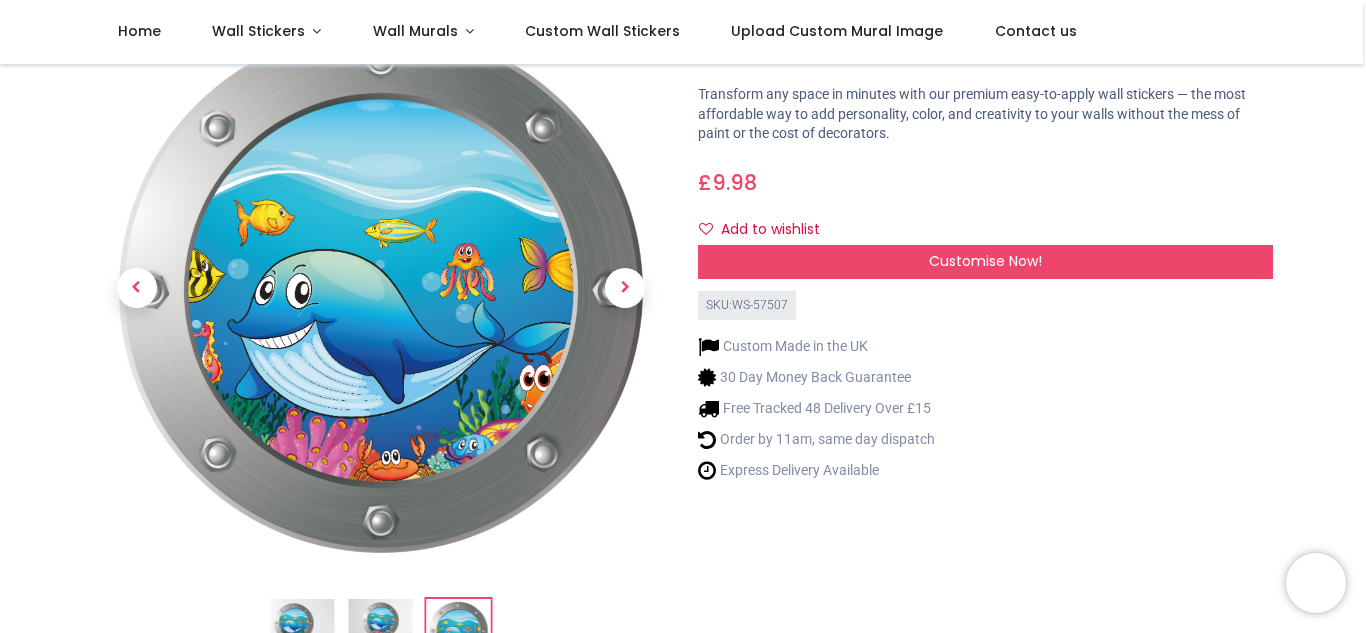 scroll, scrollTop: 80, scrollLeft: 0, axis: vertical 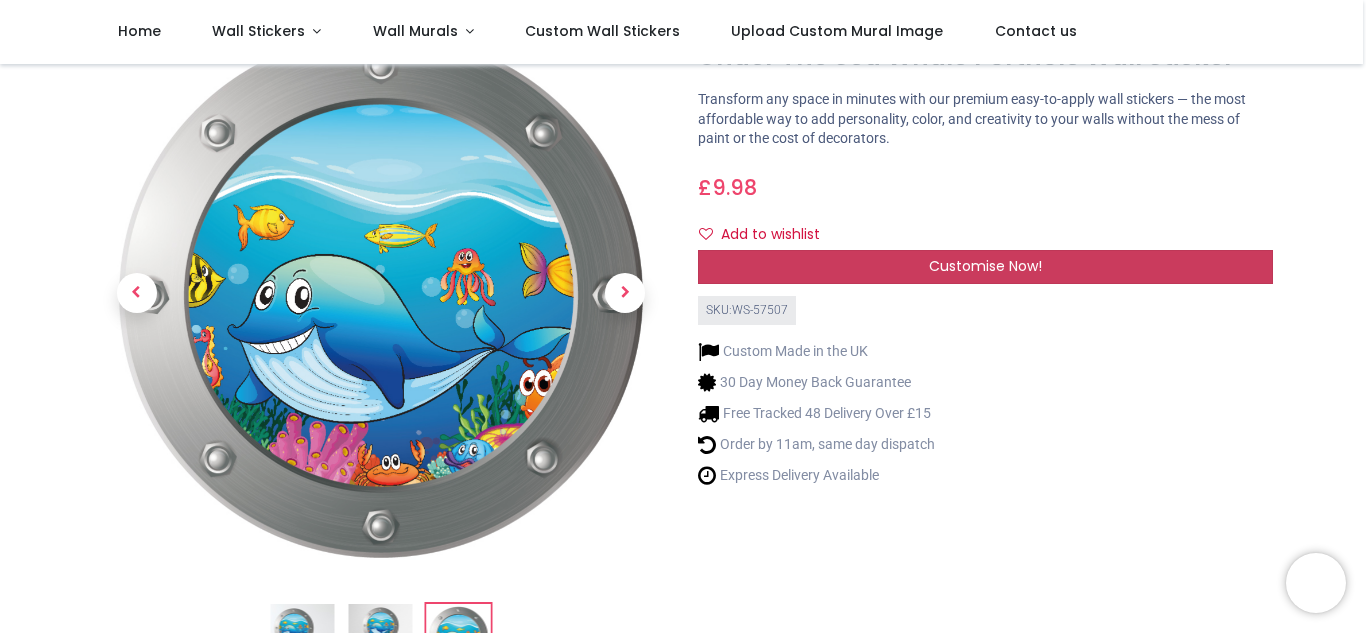 click on "Customise Now!" at bounding box center (985, 267) 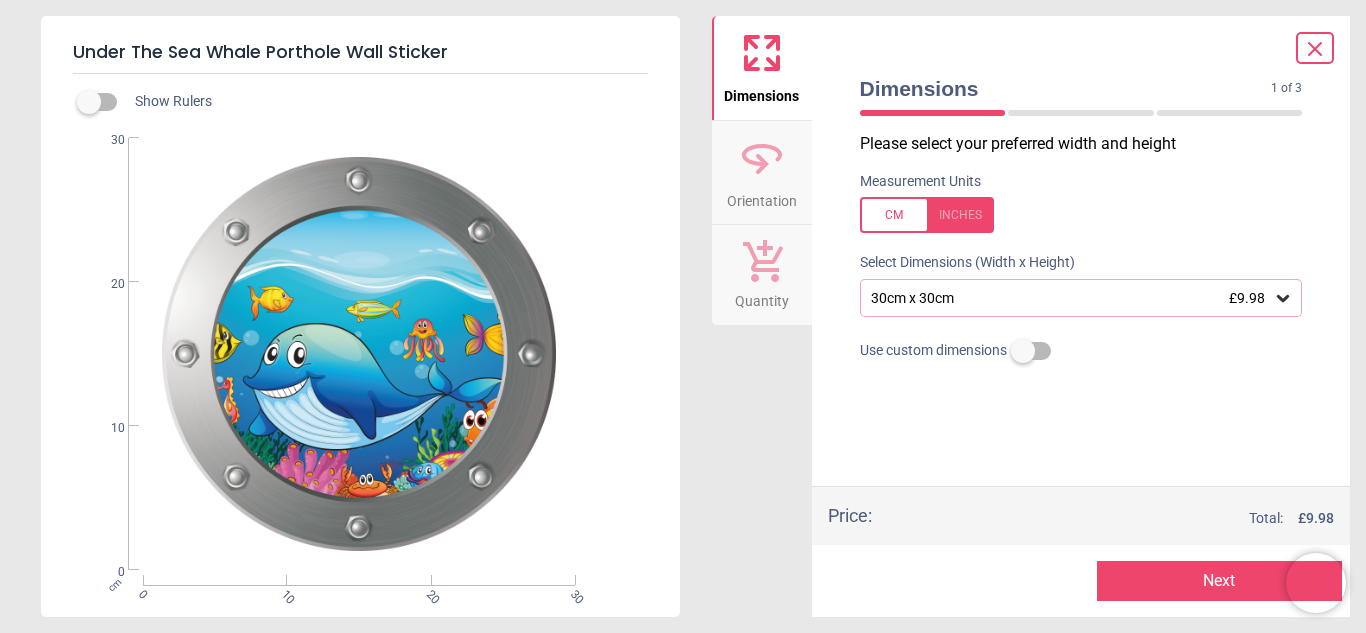 click 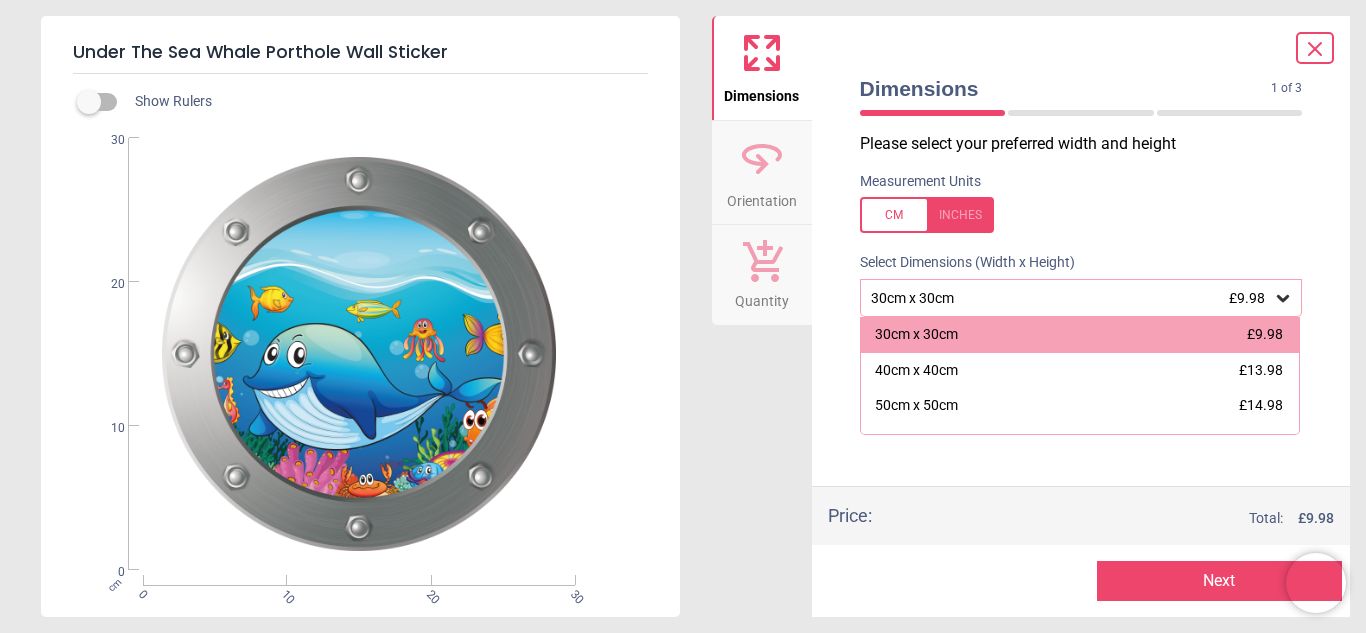 click at bounding box center (927, 215) 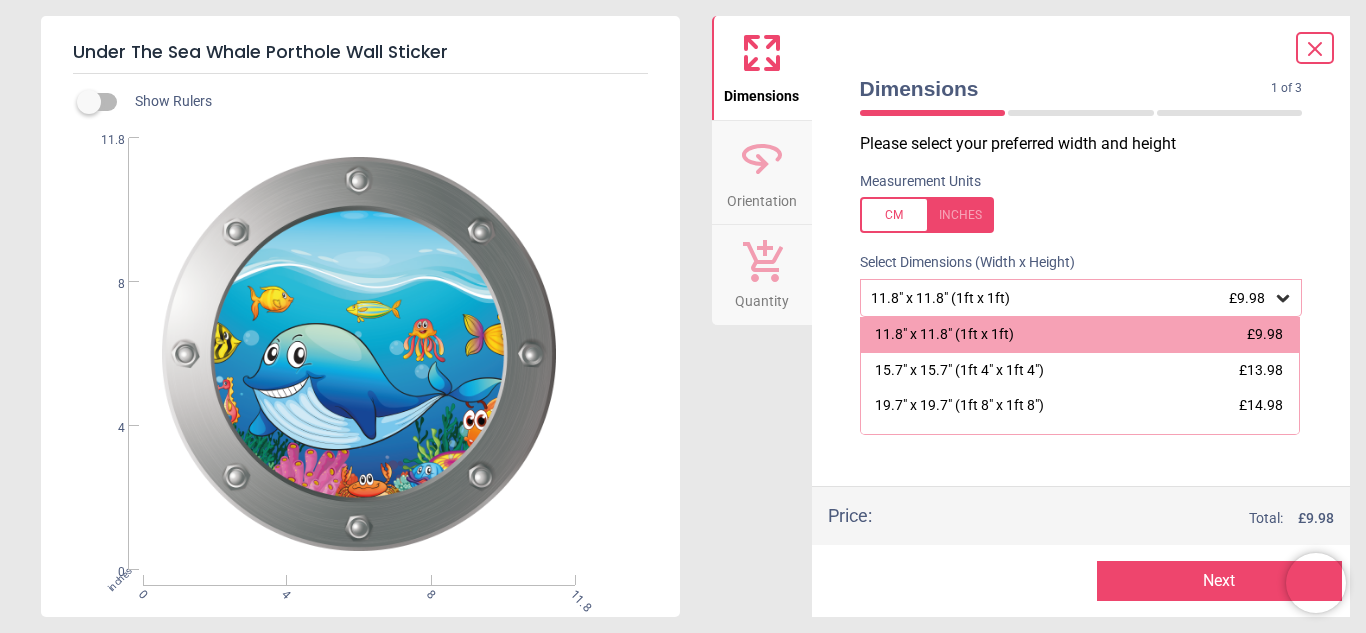 click at bounding box center [927, 215] 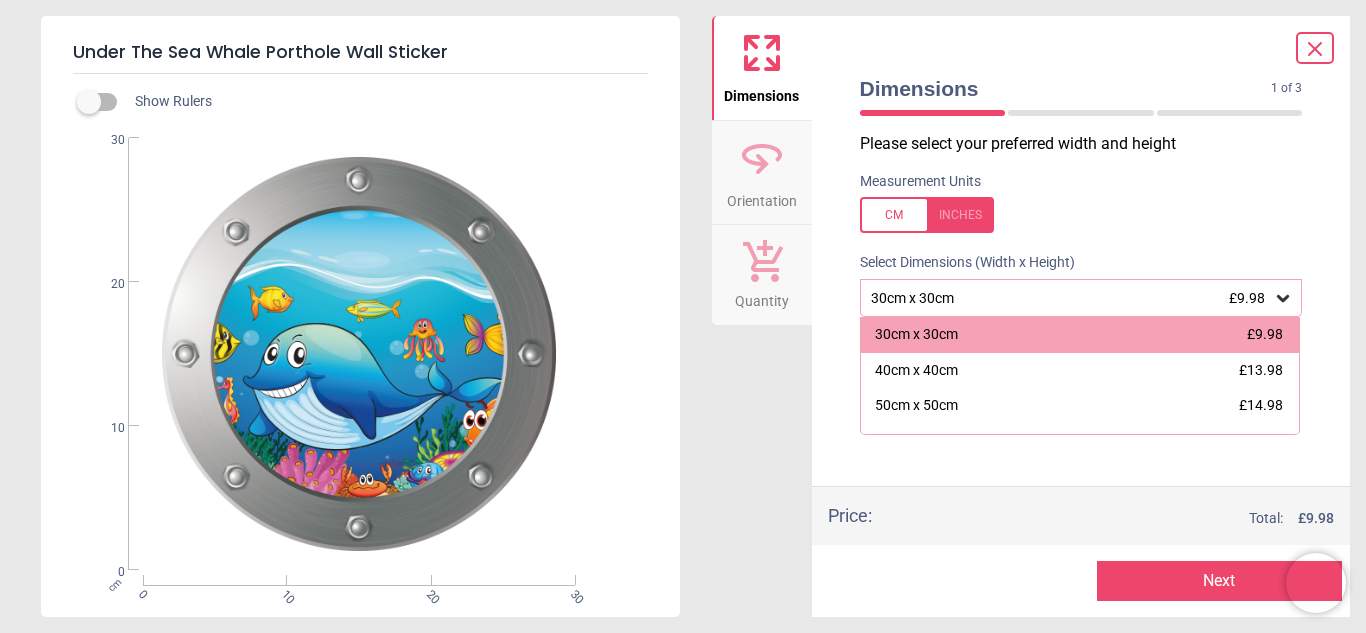 click at bounding box center (927, 215) 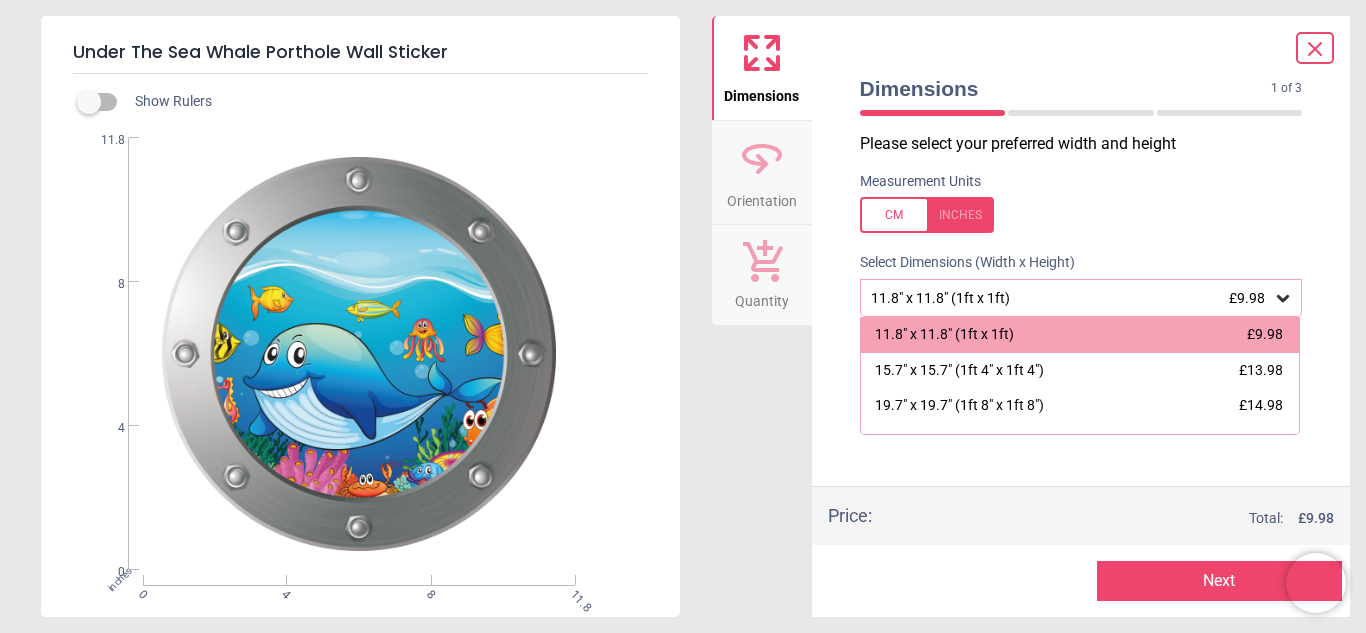 click at bounding box center [927, 215] 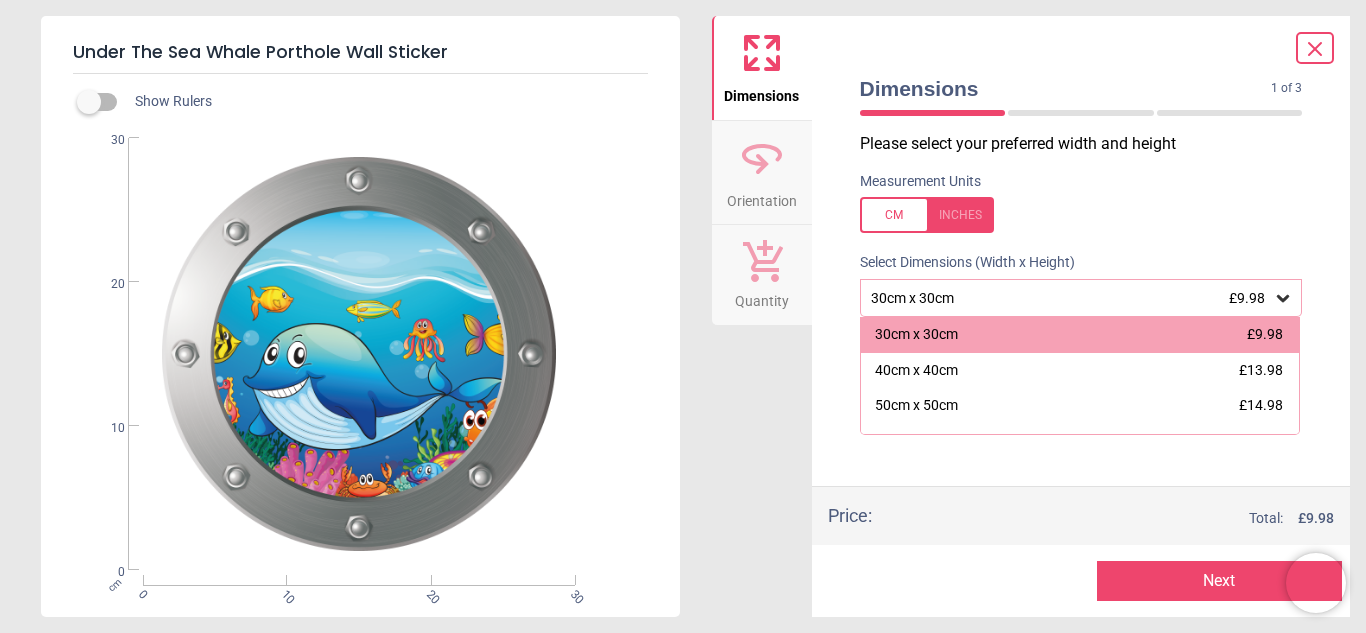 click on "Measurement Units" at bounding box center (1081, 203) 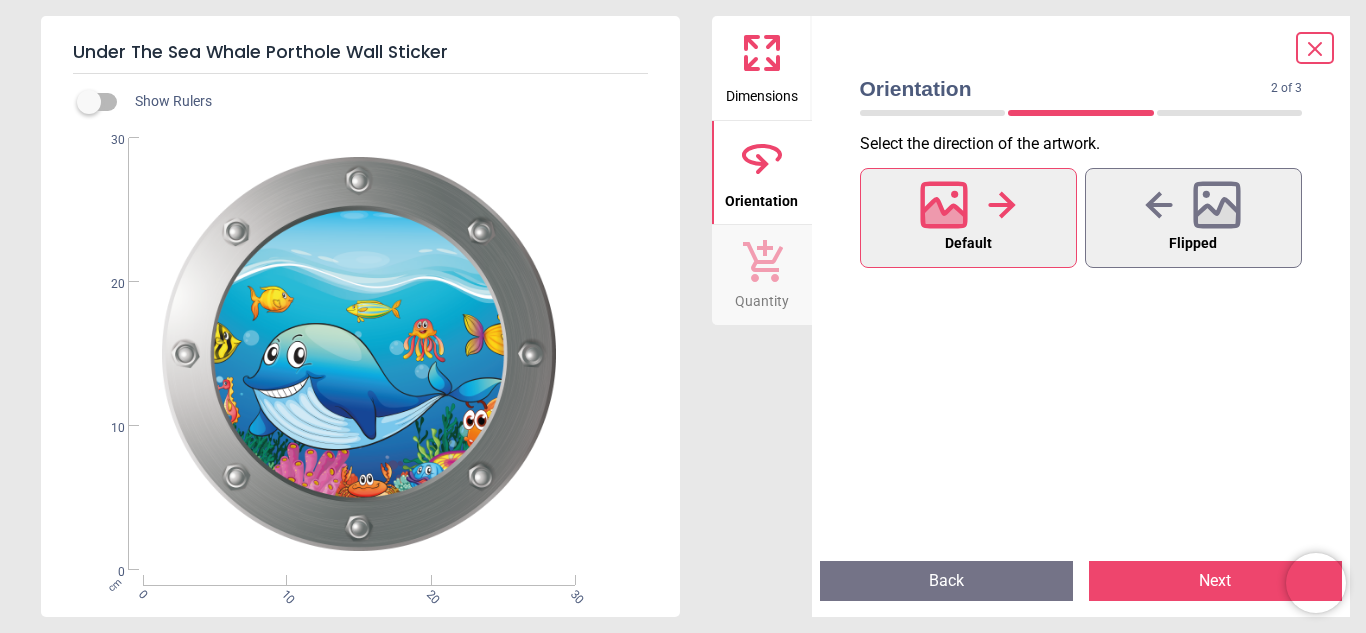 click on "Default" at bounding box center [968, 218] 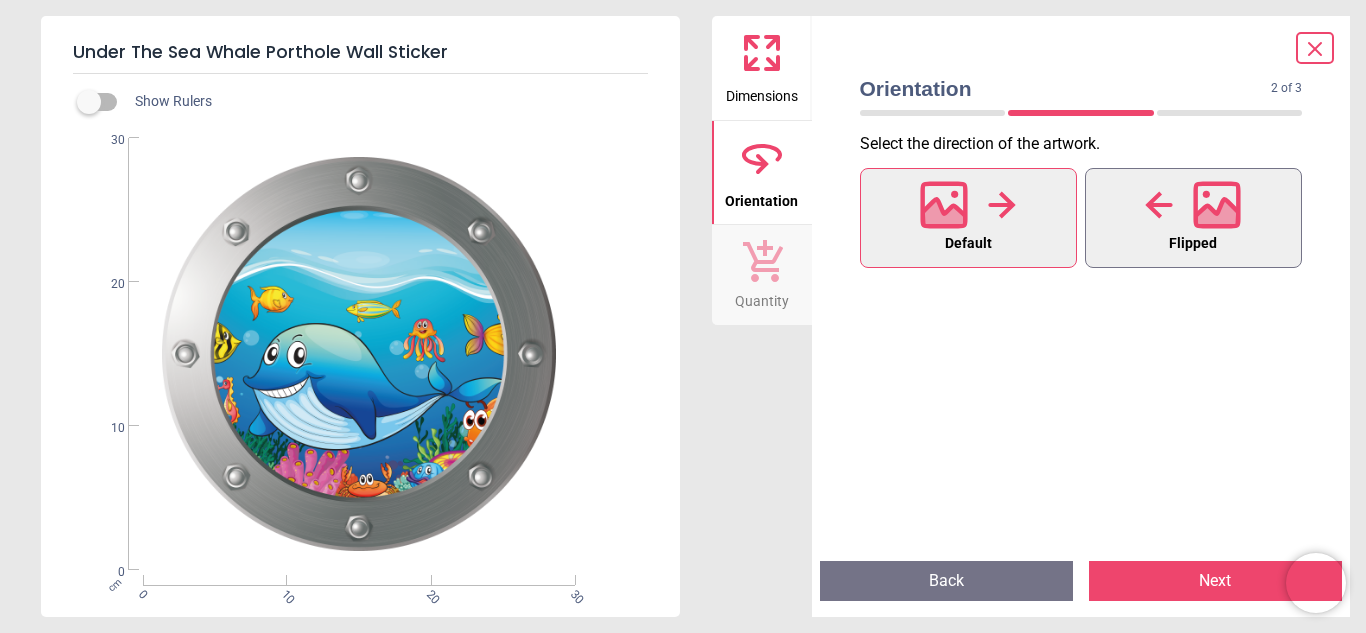 click 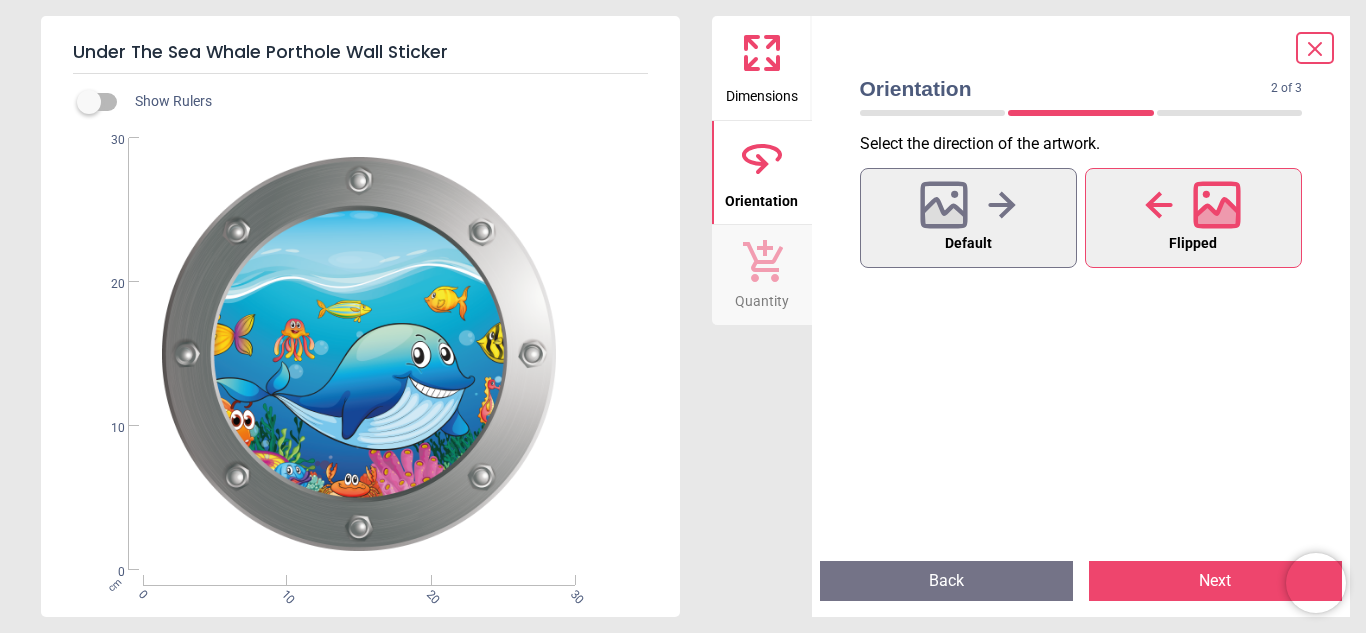 click on "Default Flipped" at bounding box center [1081, 354] 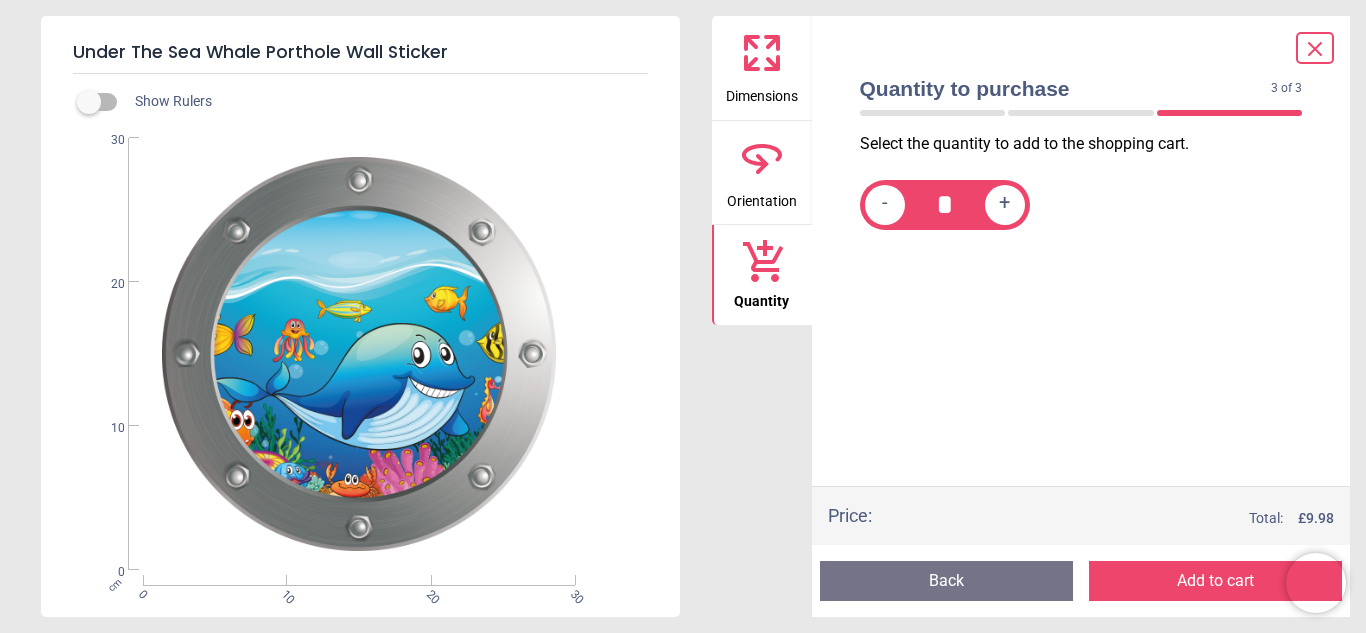 click on "Add to cart" at bounding box center [1215, 581] 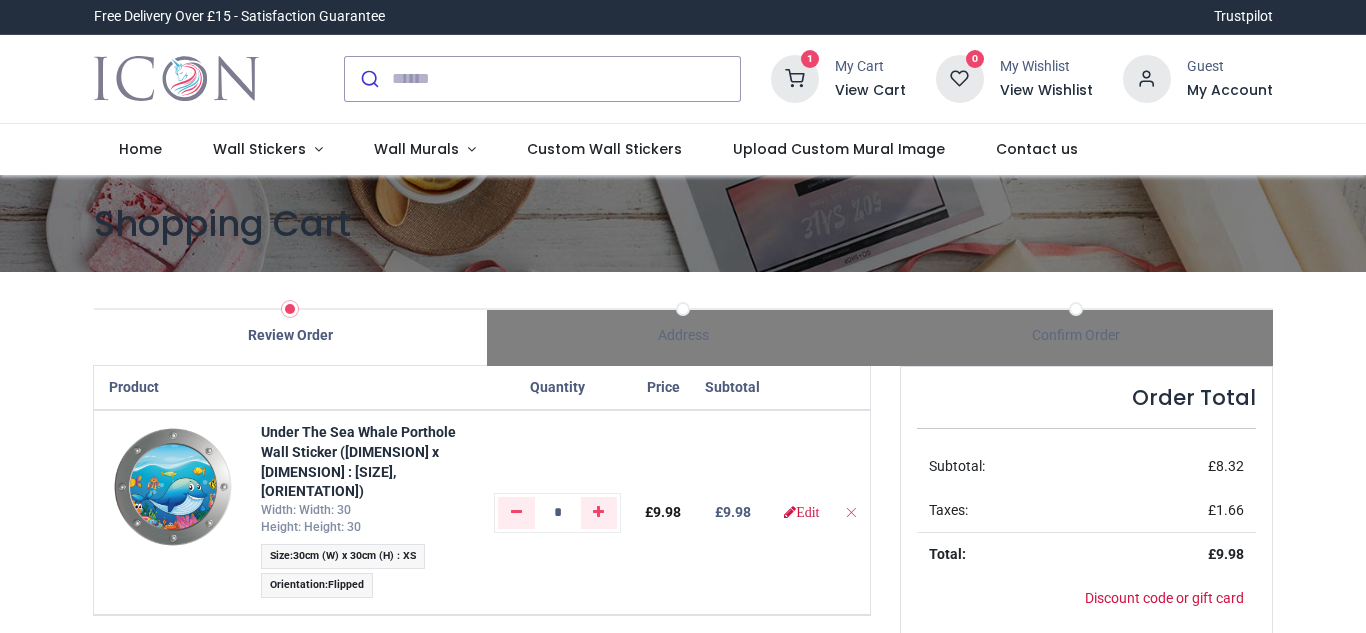 scroll, scrollTop: 0, scrollLeft: 0, axis: both 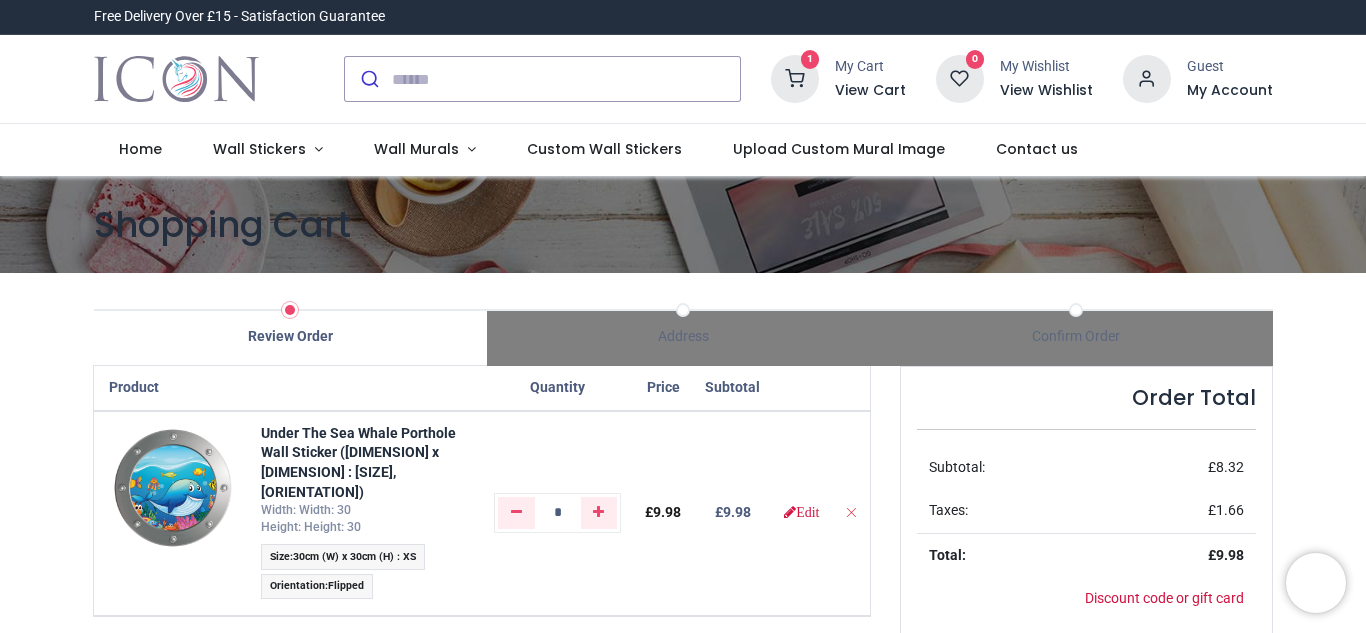 click on "Shopping Cart
Review Order
Address
Confirm Order
Product" at bounding box center (683, 752) 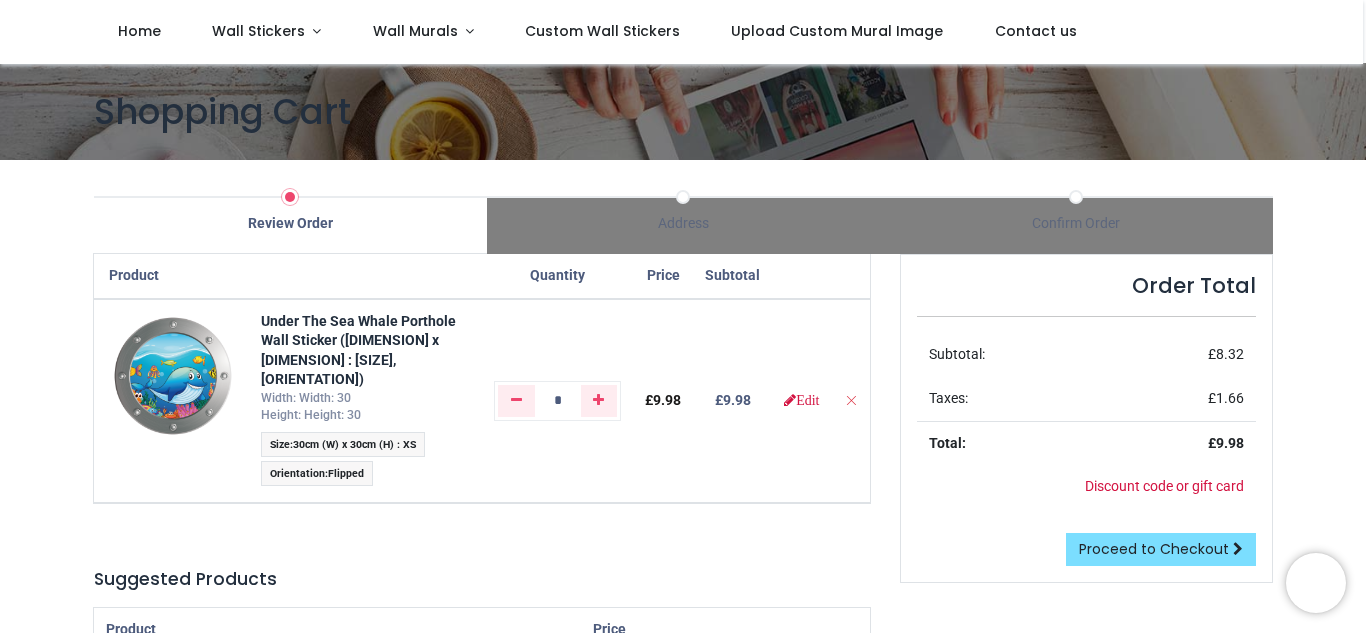 scroll, scrollTop: 0, scrollLeft: 0, axis: both 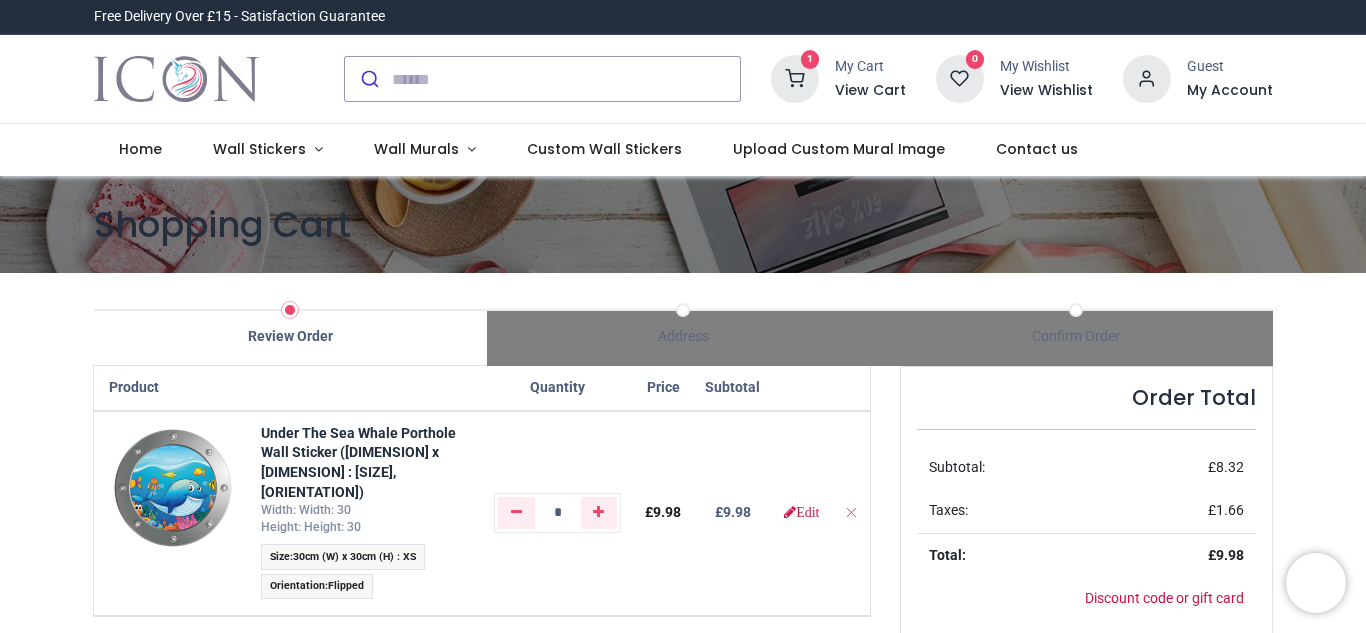click on "Shopping Cart
Review Order
Address
Confirm Order
Product" at bounding box center [683, 752] 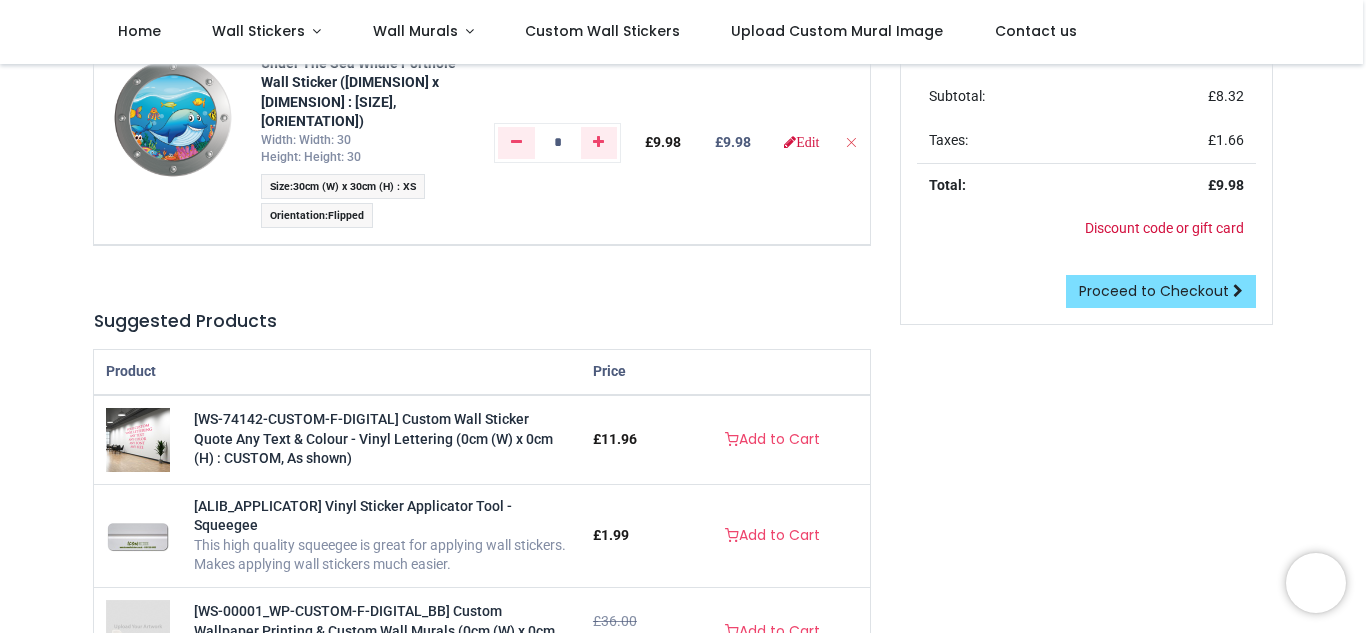 scroll, scrollTop: 252, scrollLeft: 0, axis: vertical 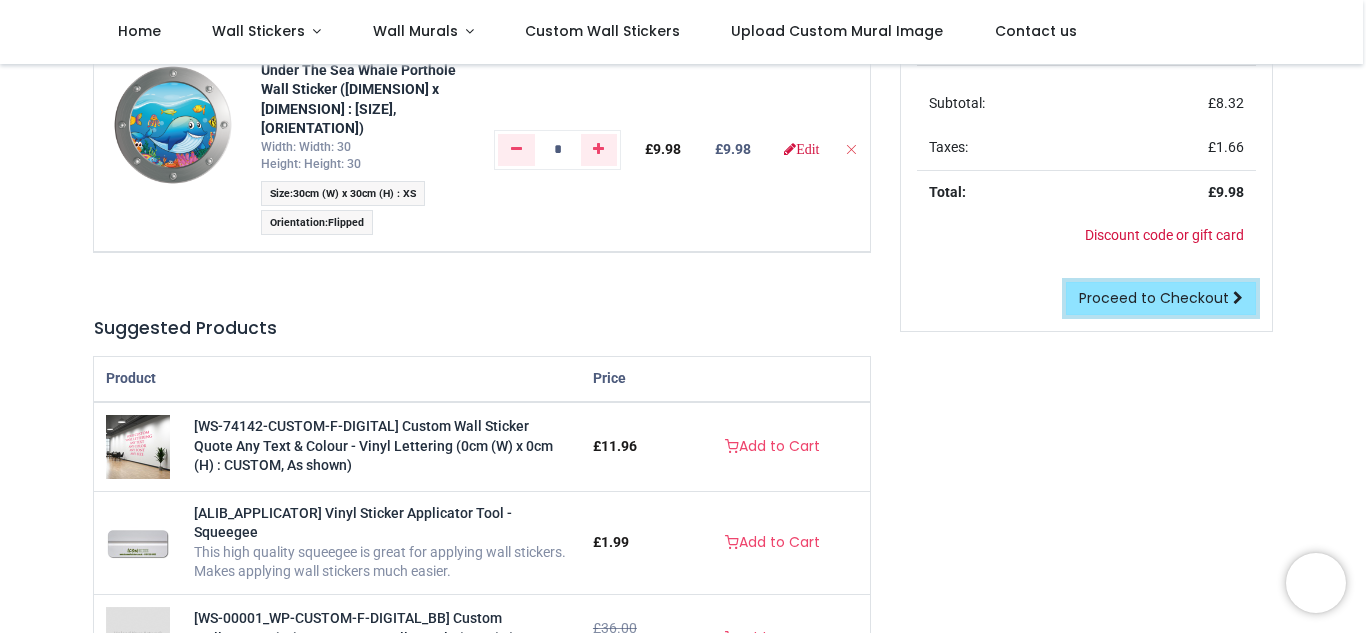 click on "Proceed to Checkout" at bounding box center (1154, 298) 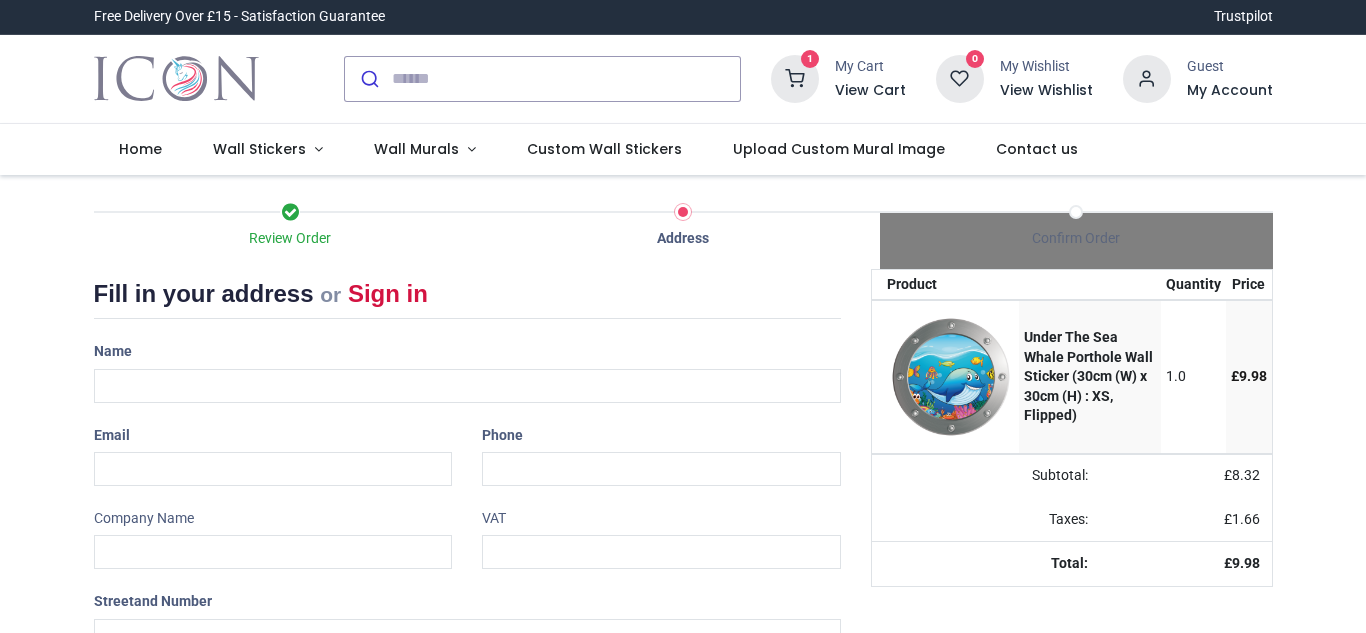 scroll, scrollTop: 0, scrollLeft: 0, axis: both 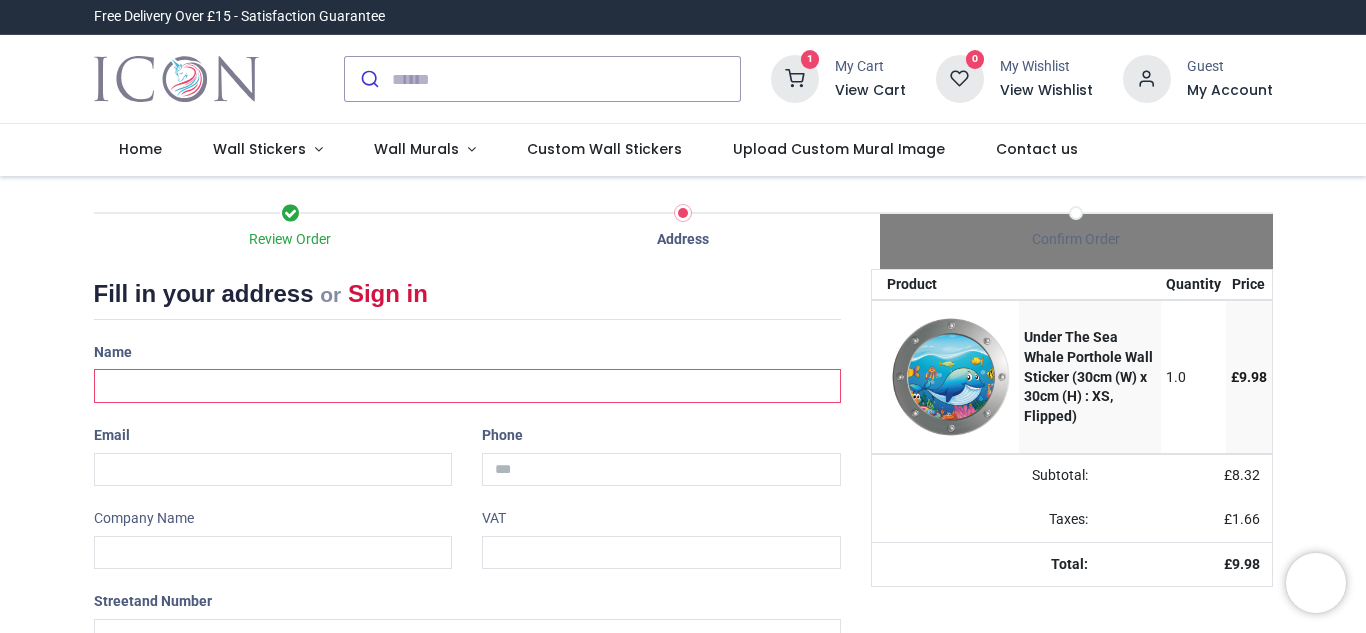 click at bounding box center [467, 386] 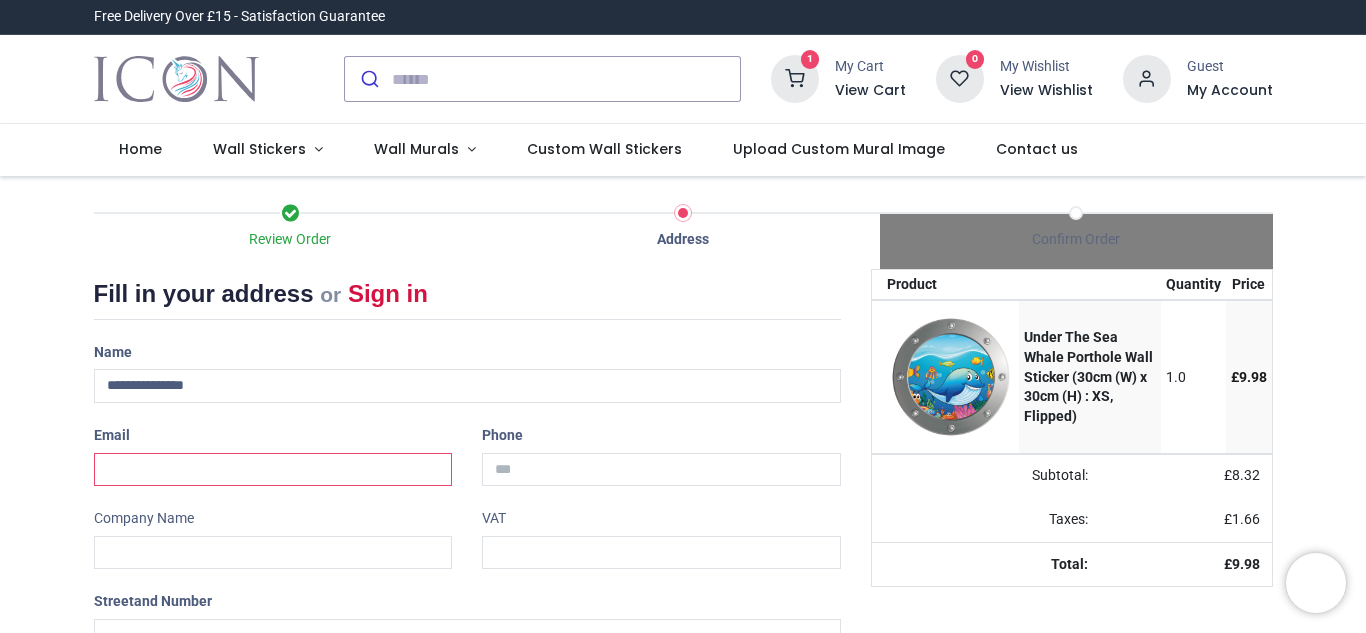 click at bounding box center [273, 470] 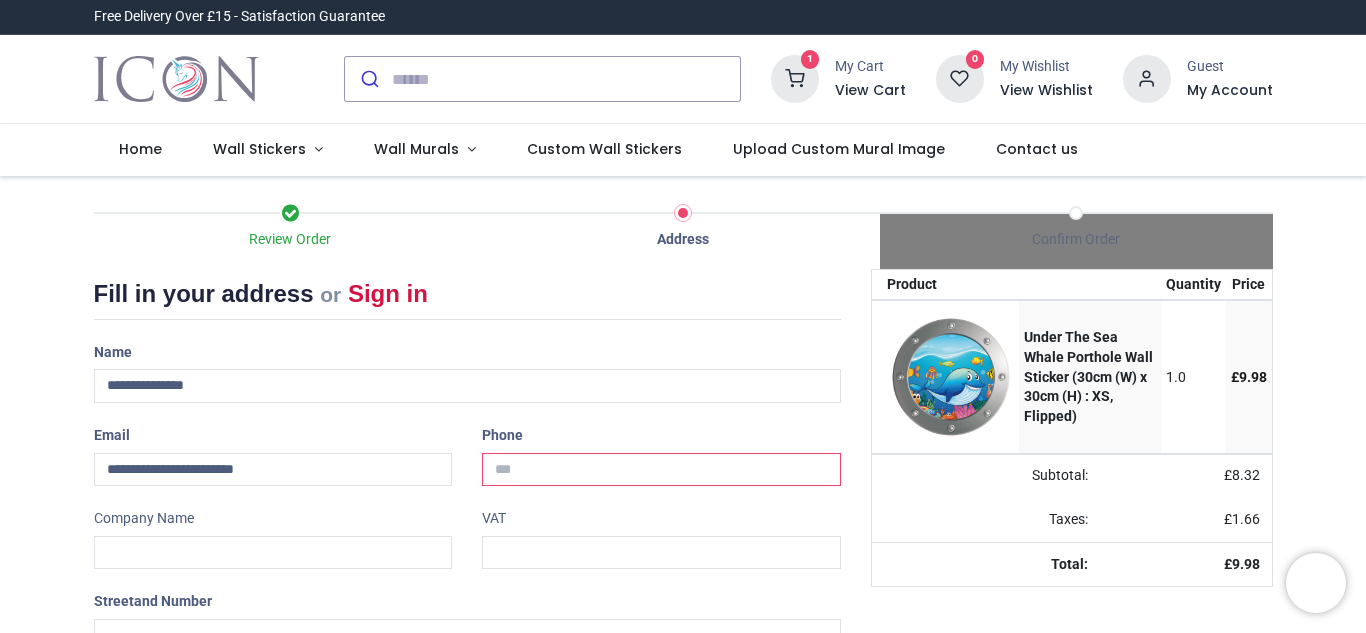 click at bounding box center [661, 470] 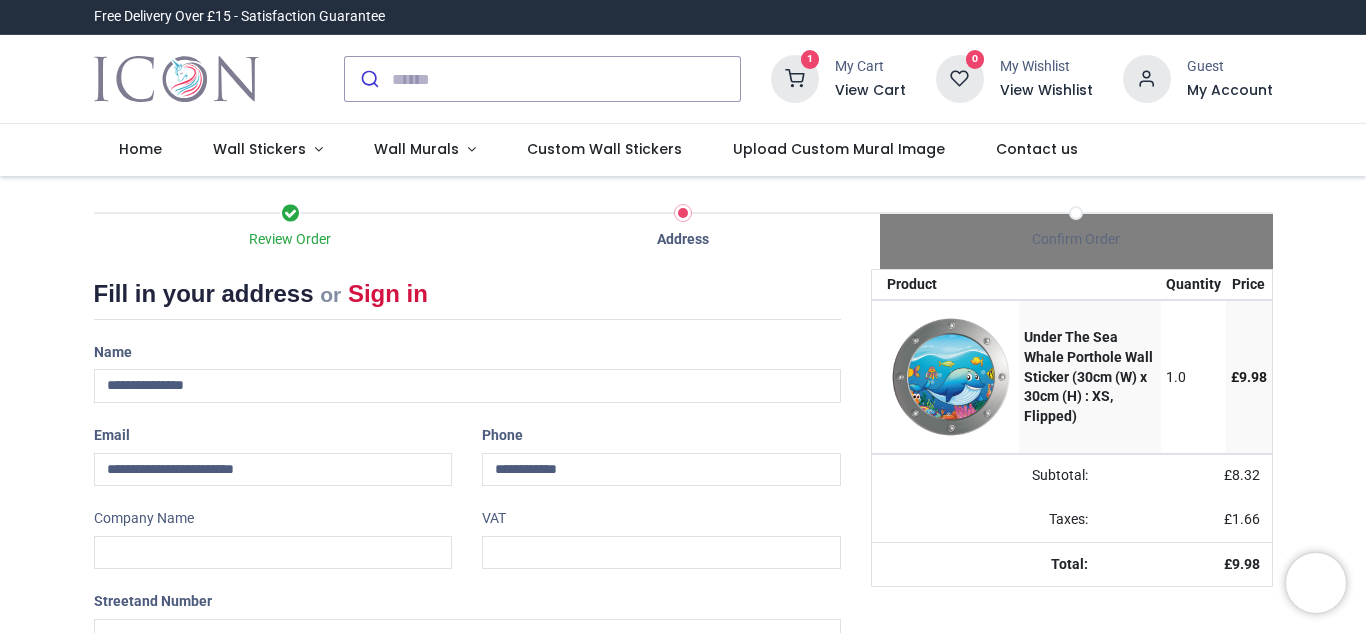 click on "Street and Number" at bounding box center [467, 618] 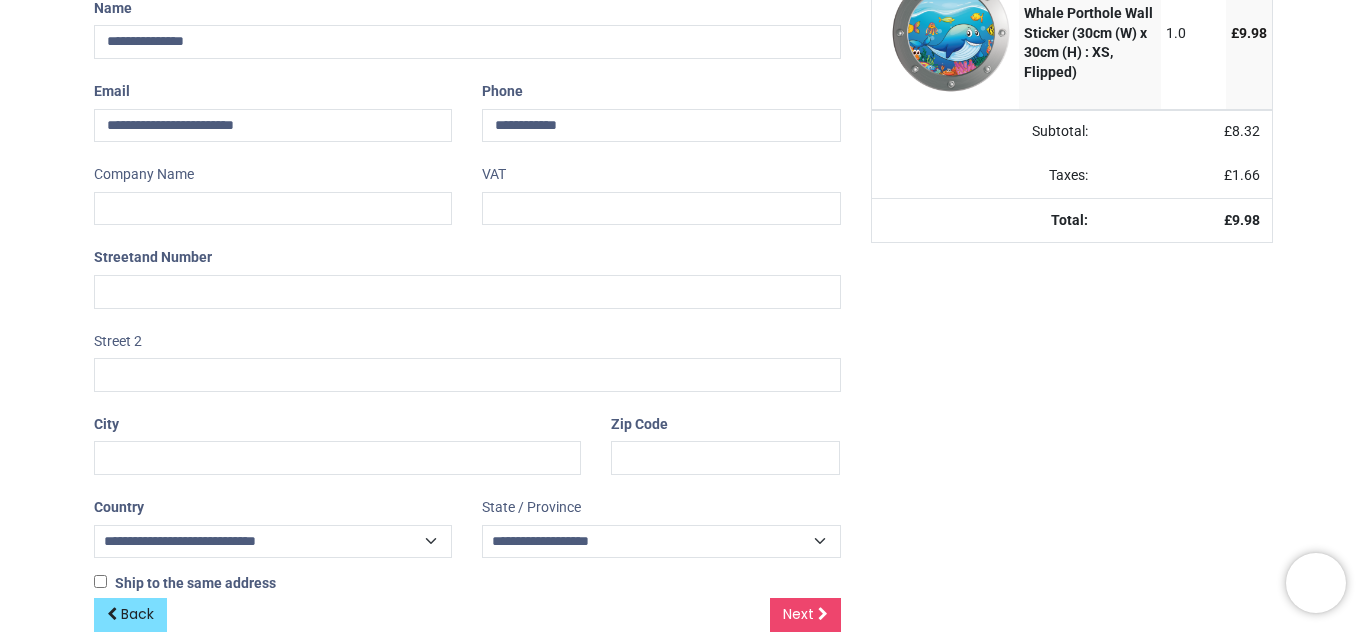 scroll, scrollTop: 383, scrollLeft: 0, axis: vertical 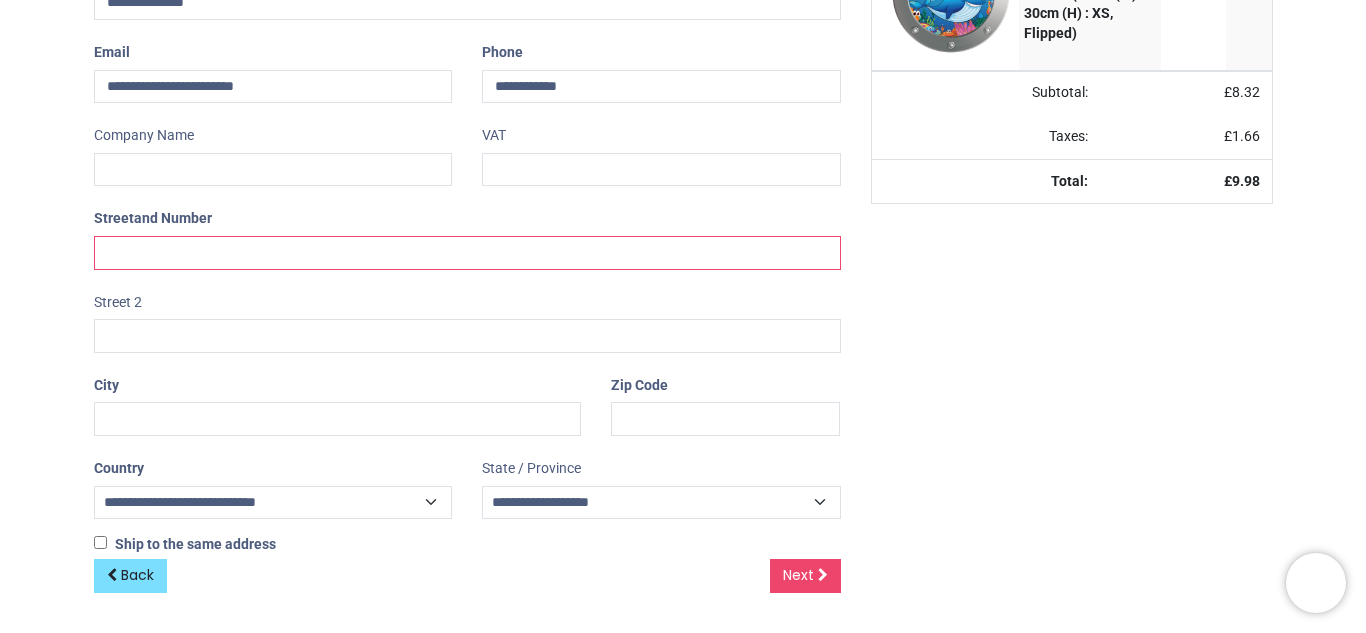 click at bounding box center (467, 253) 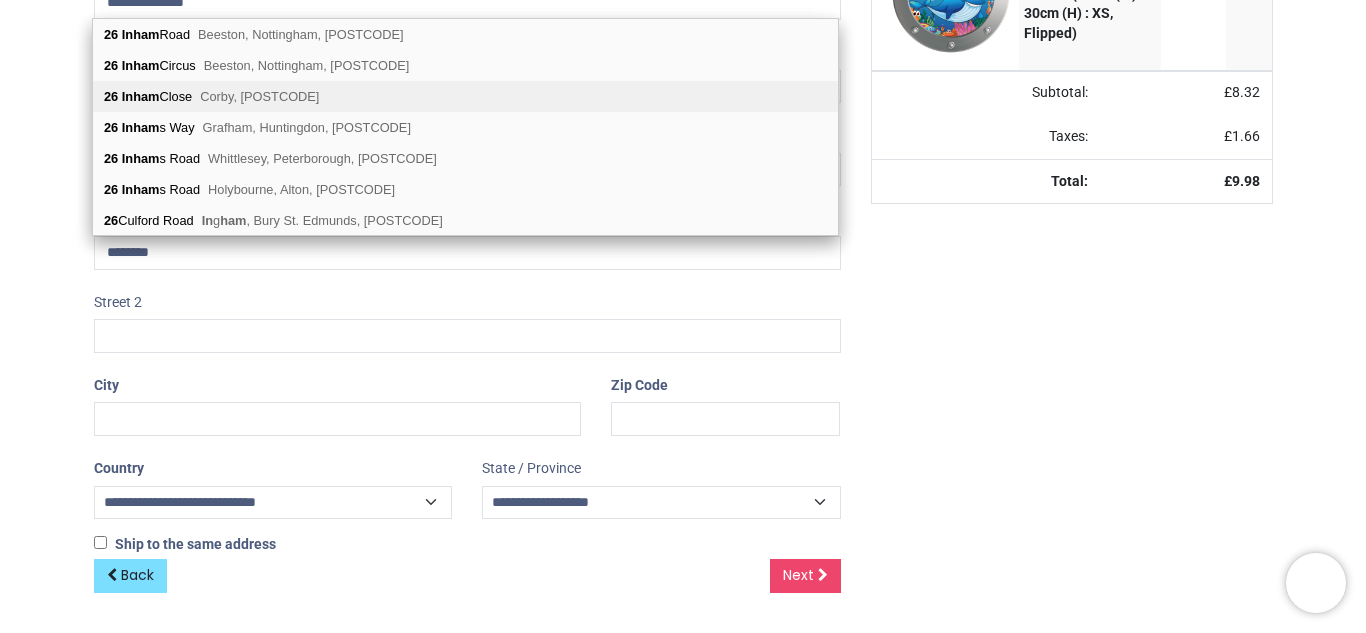 click on "Corby, [POSTCODE]" at bounding box center (259, 96) 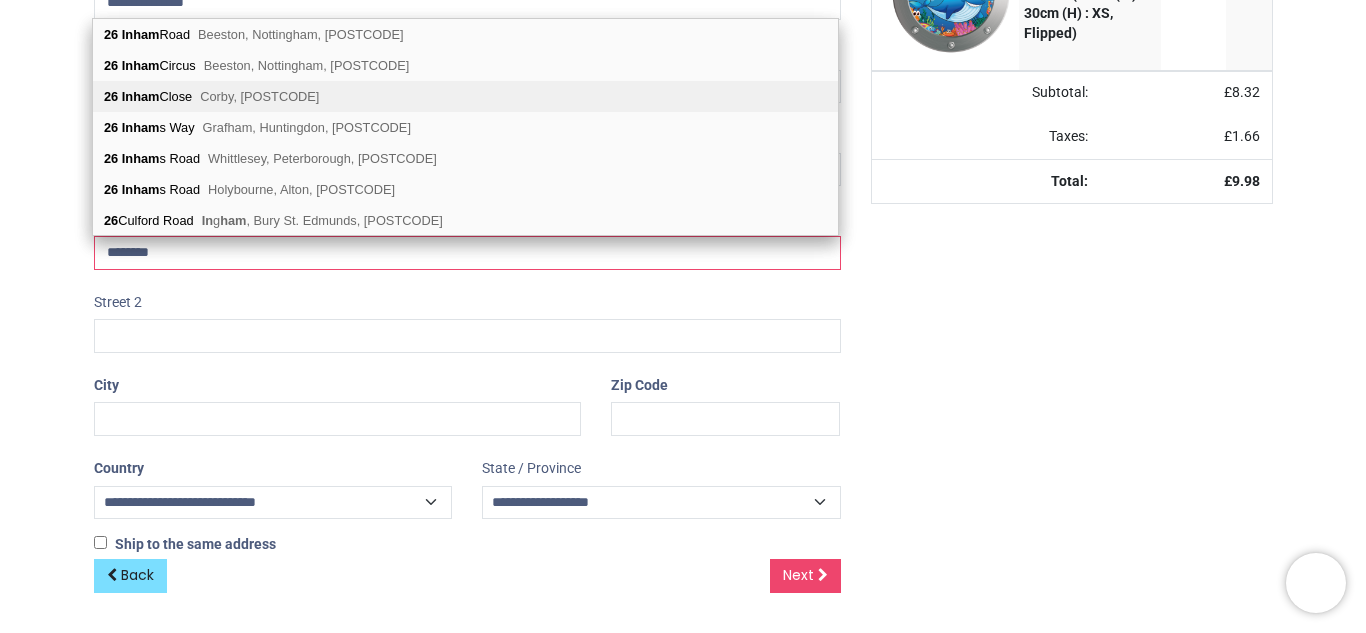 type on "**********" 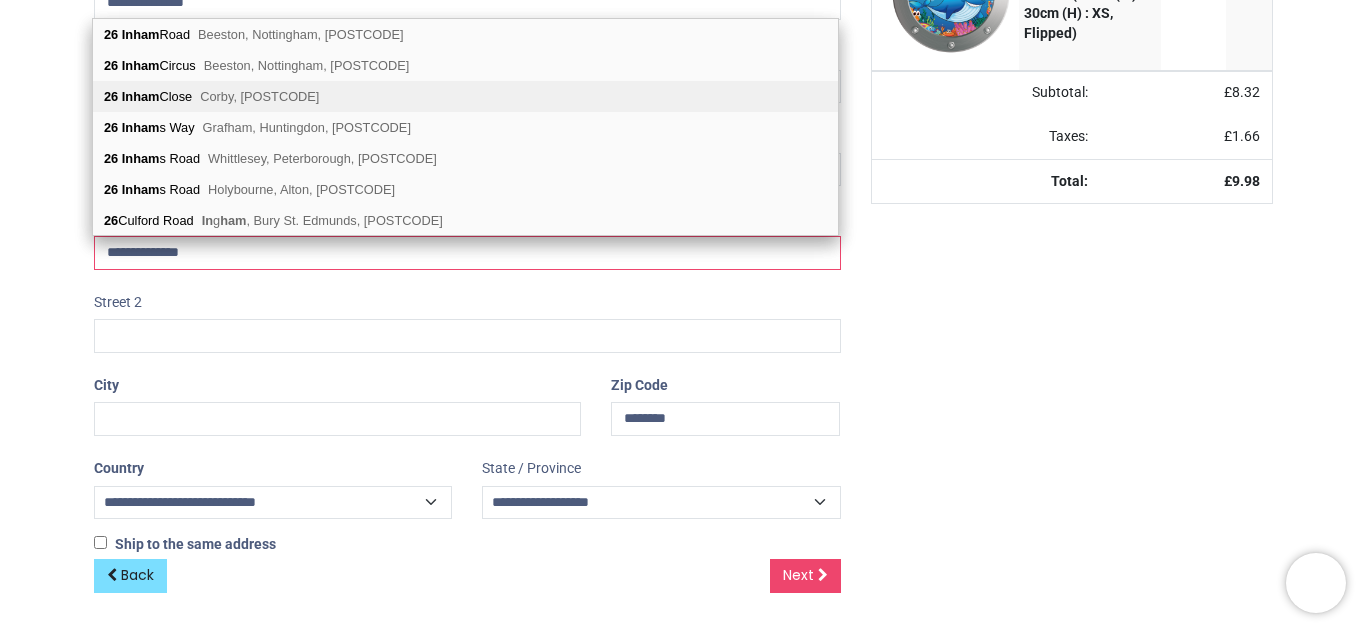 select on "***" 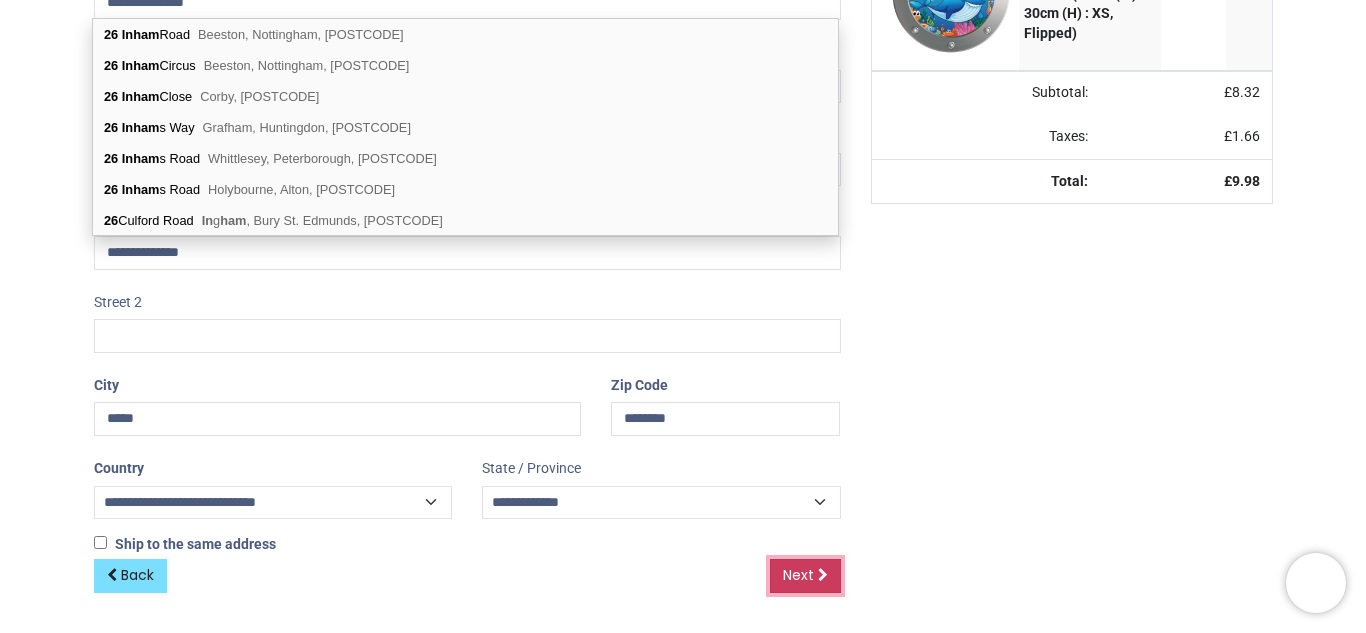 click on "Next" at bounding box center [798, 575] 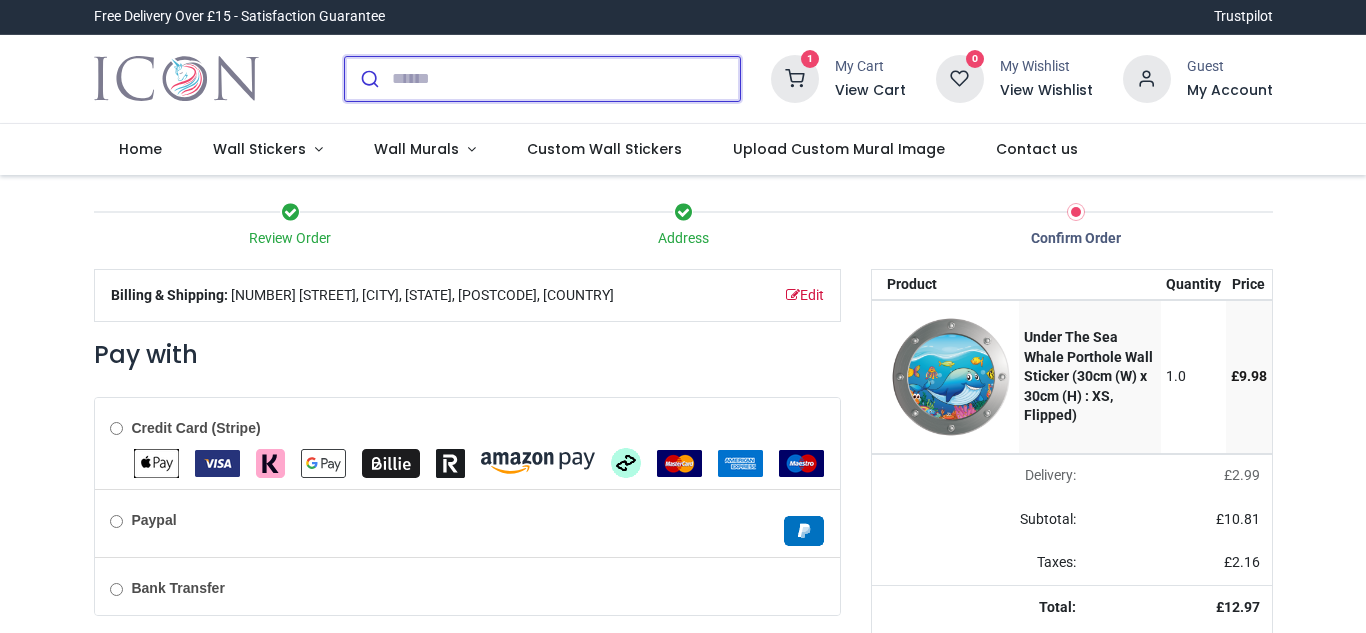 scroll, scrollTop: 0, scrollLeft: 0, axis: both 